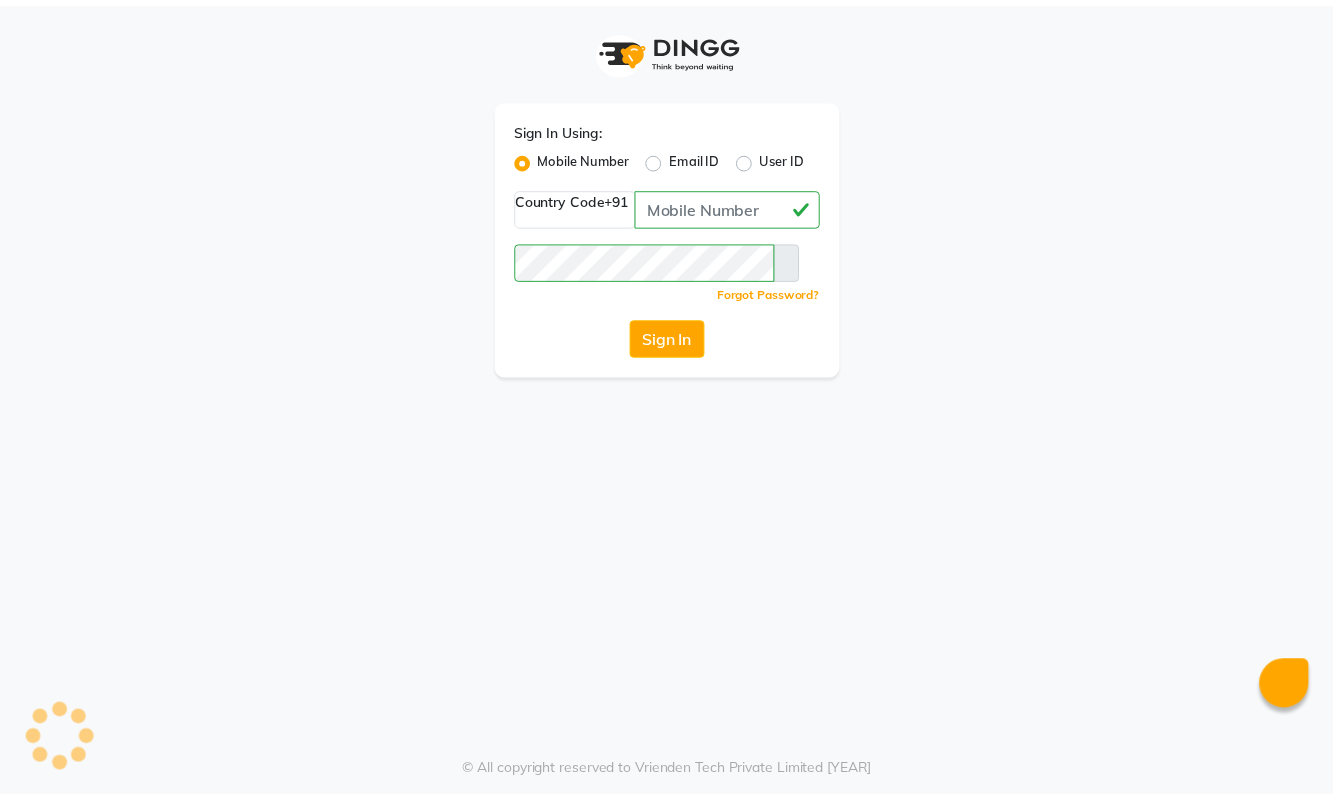 scroll, scrollTop: 0, scrollLeft: 0, axis: both 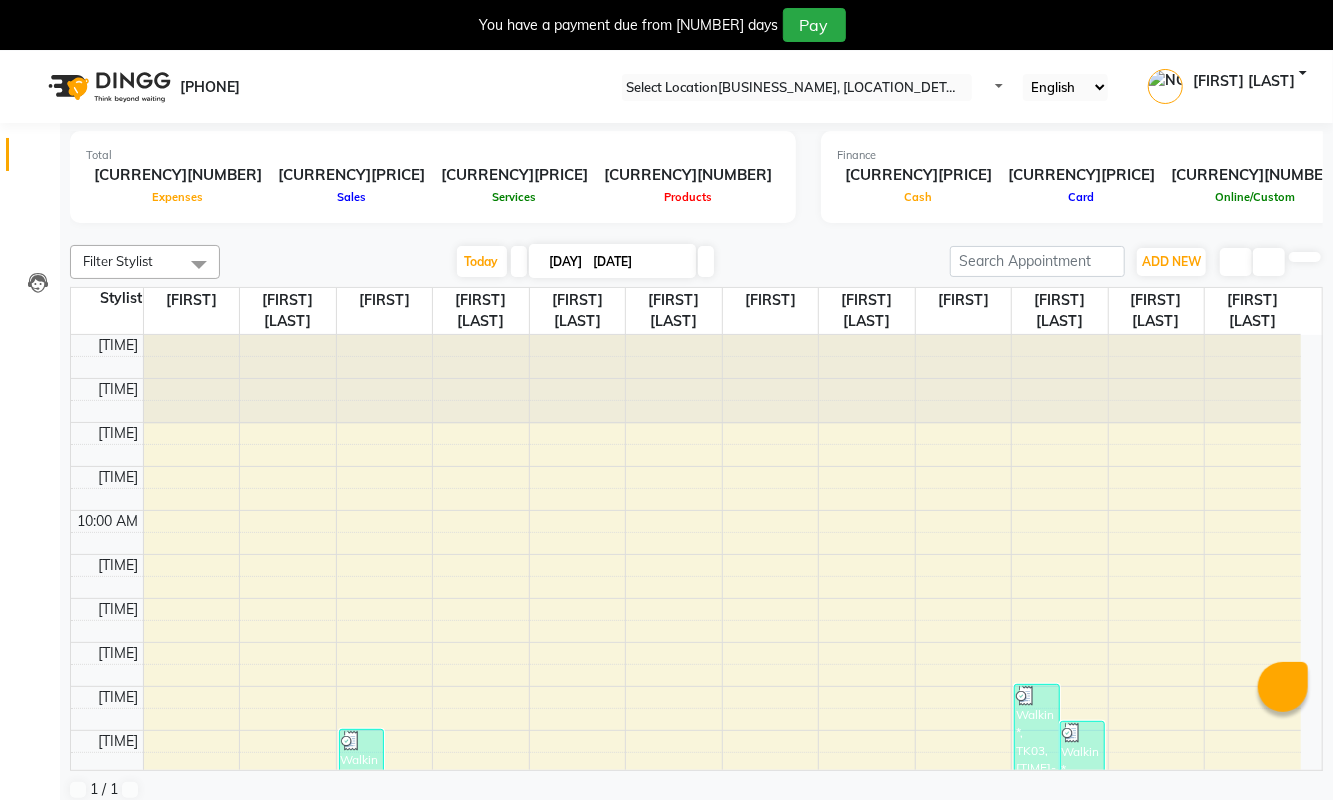 click at bounding box center (797, 88) 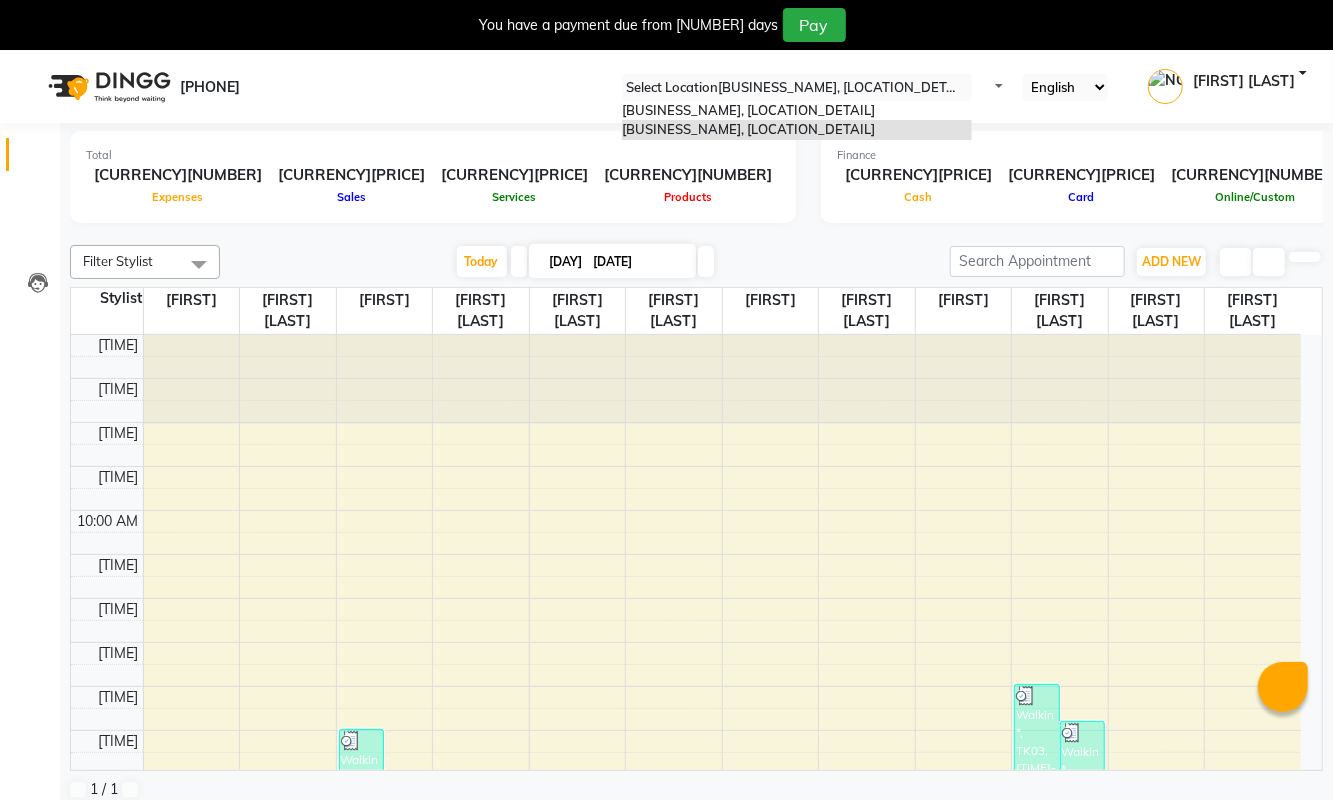 click on "Ns Style Salon, Terminal 2 Domestic Airport" at bounding box center [797, 111] 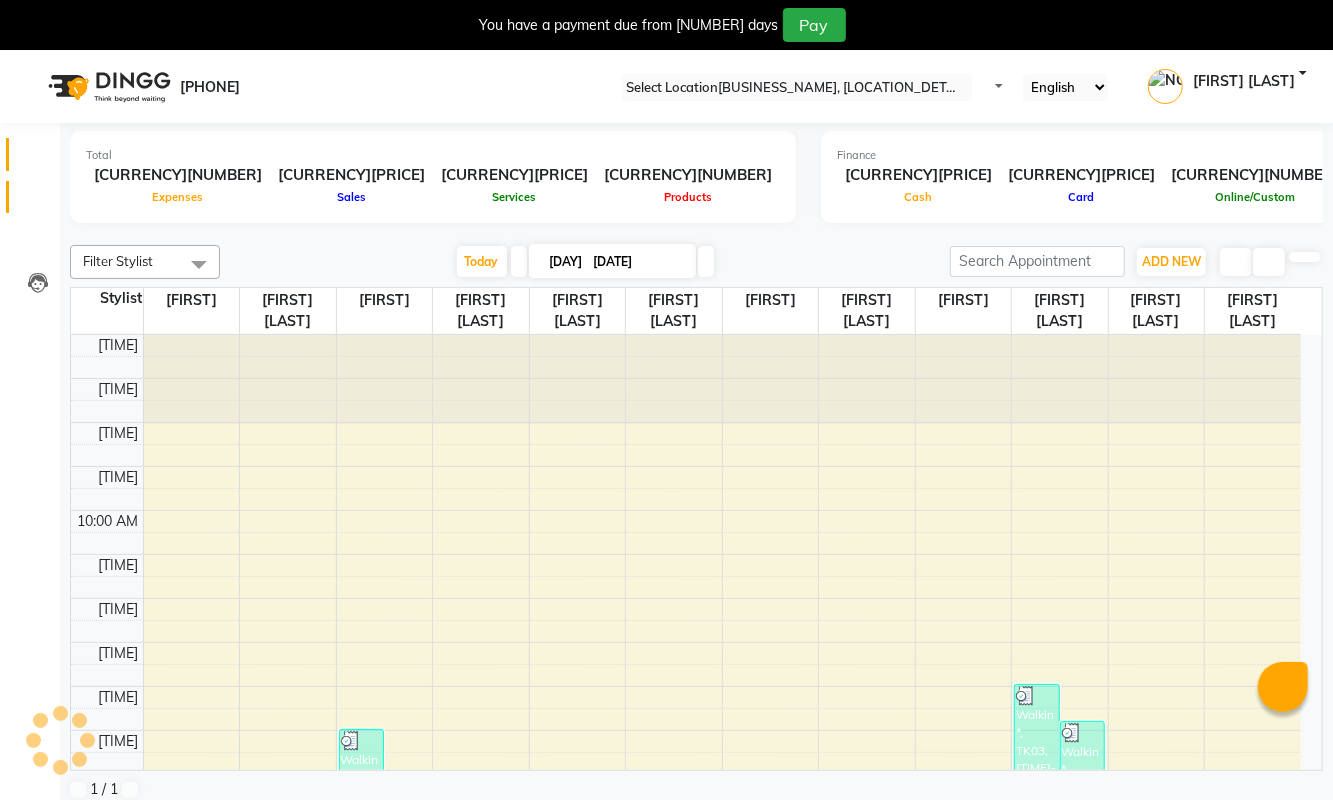 click at bounding box center (38, 202) 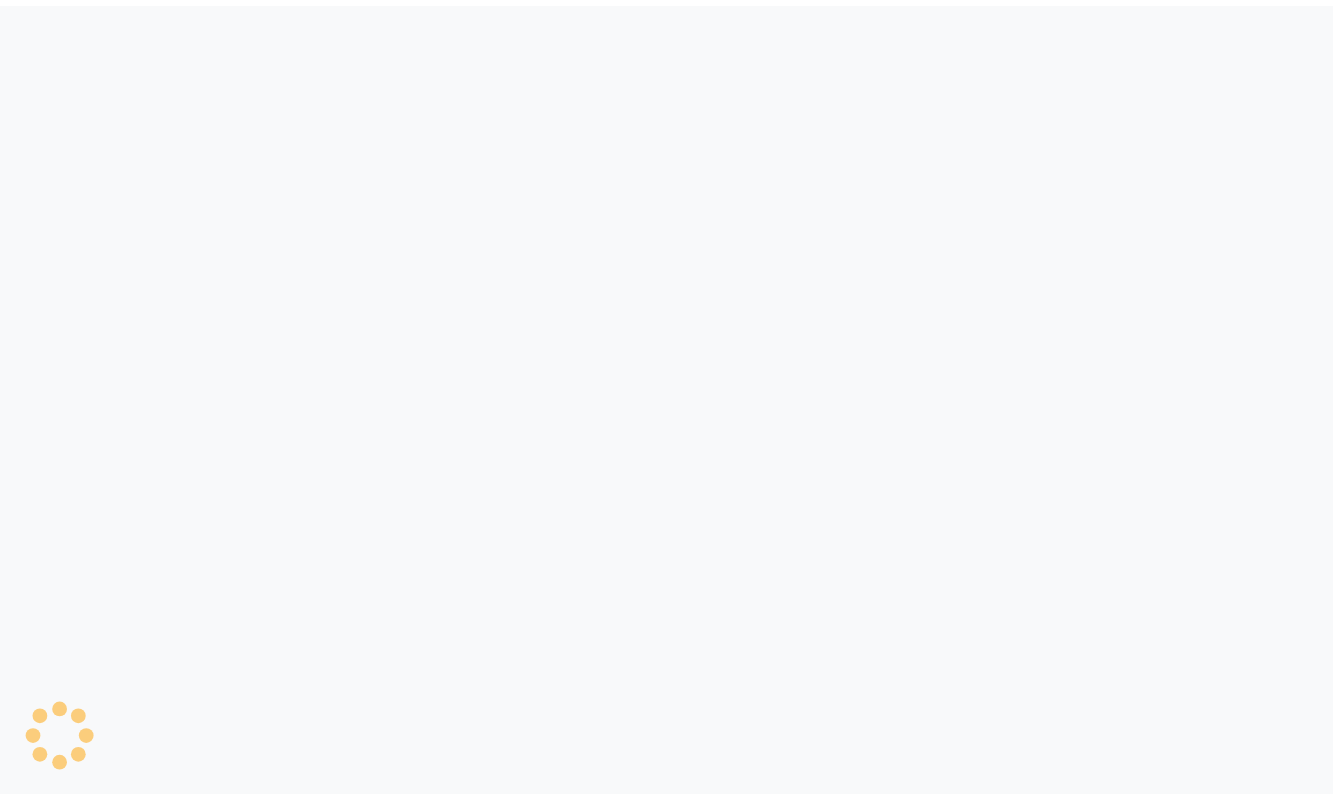 scroll, scrollTop: 0, scrollLeft: 0, axis: both 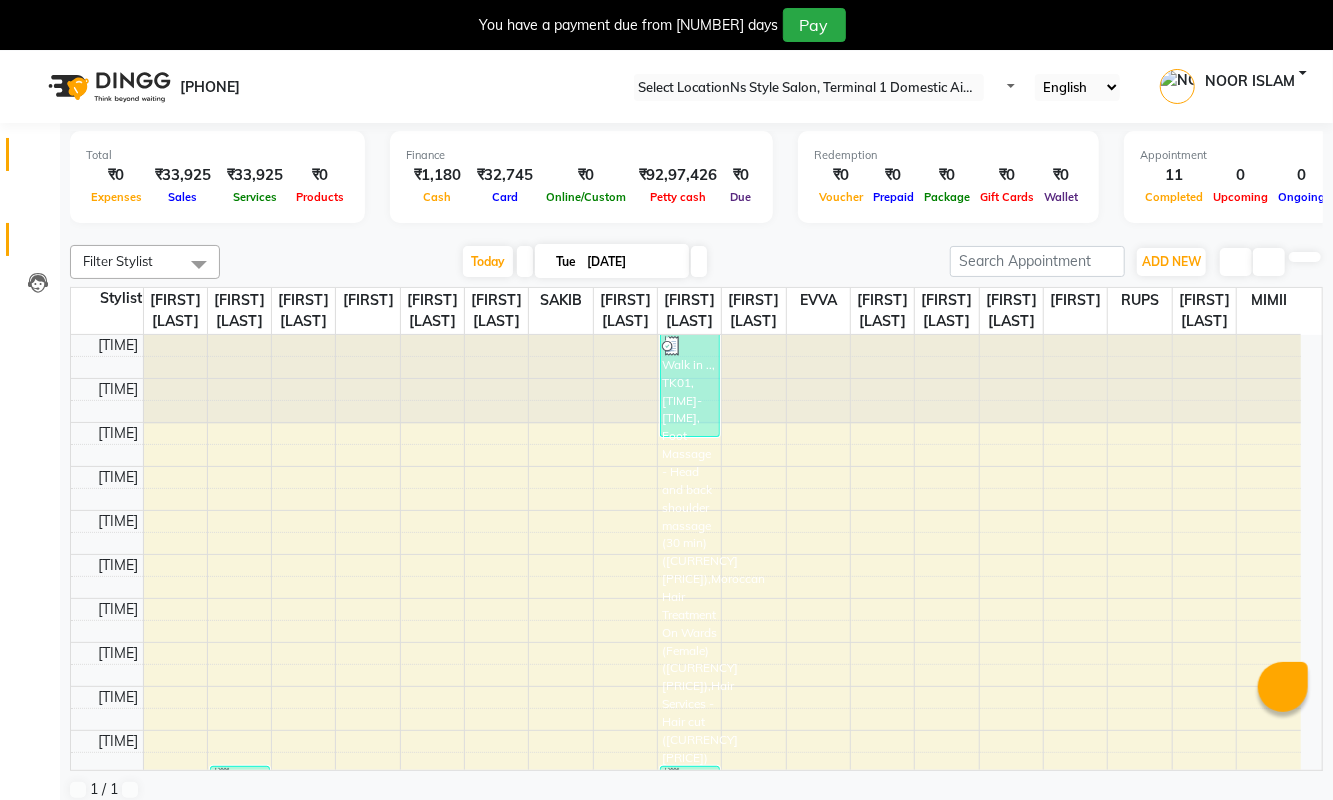 click at bounding box center (38, 244) 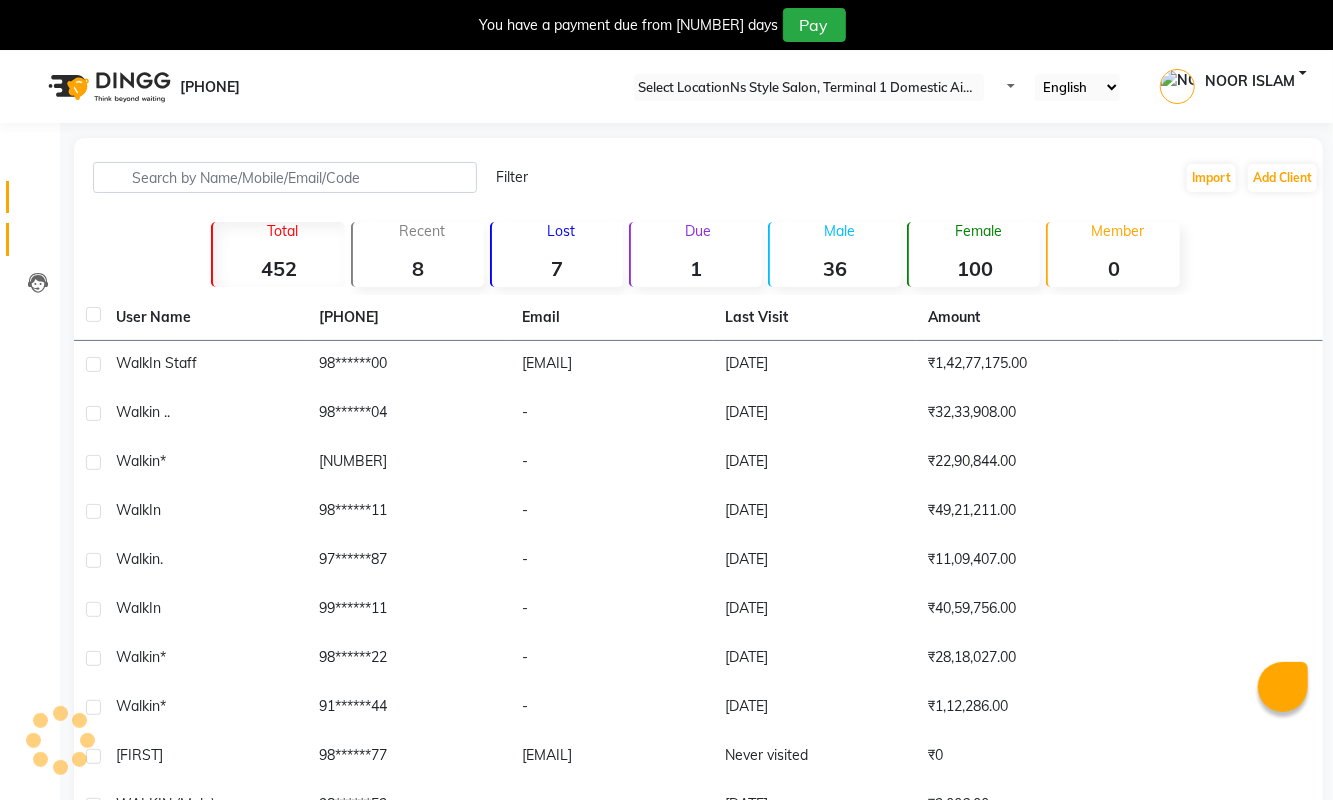 click at bounding box center [37, 202] 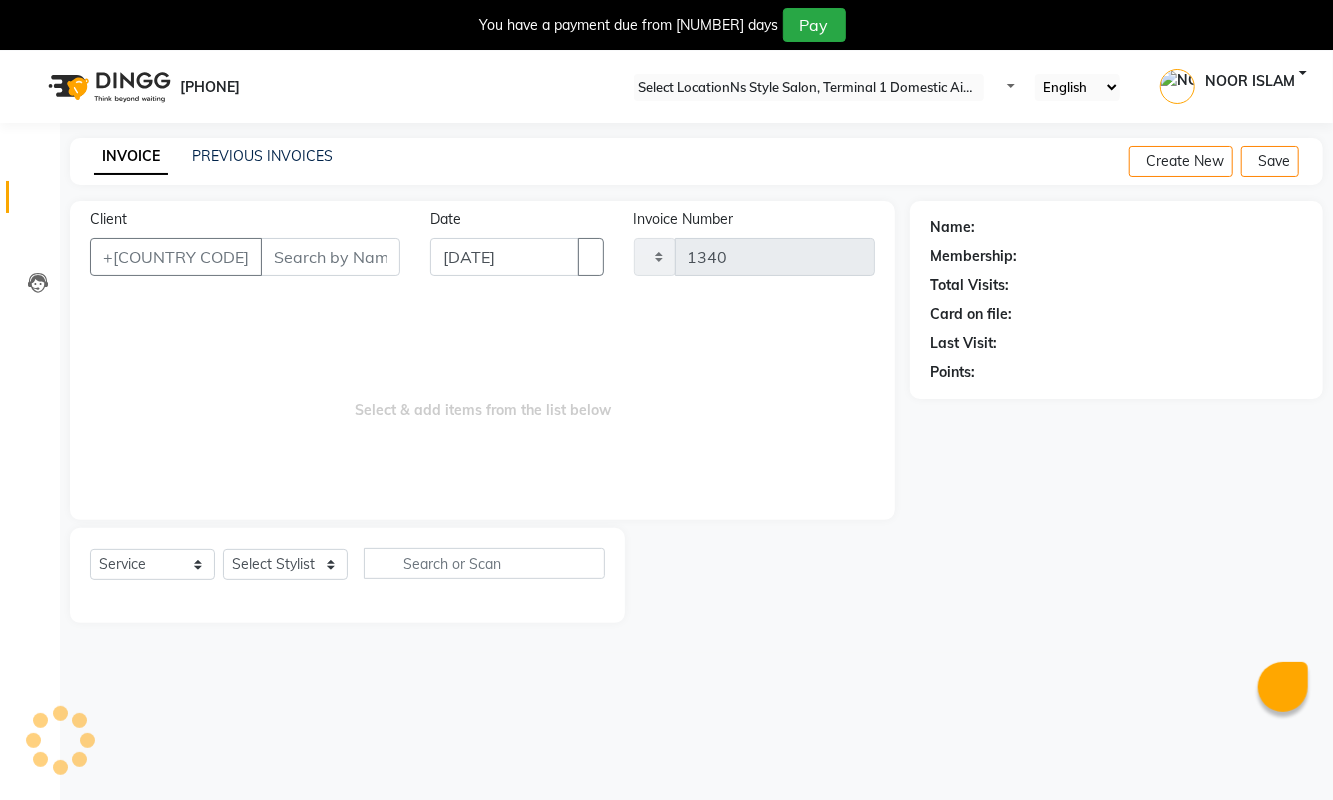 scroll, scrollTop: 51, scrollLeft: 0, axis: vertical 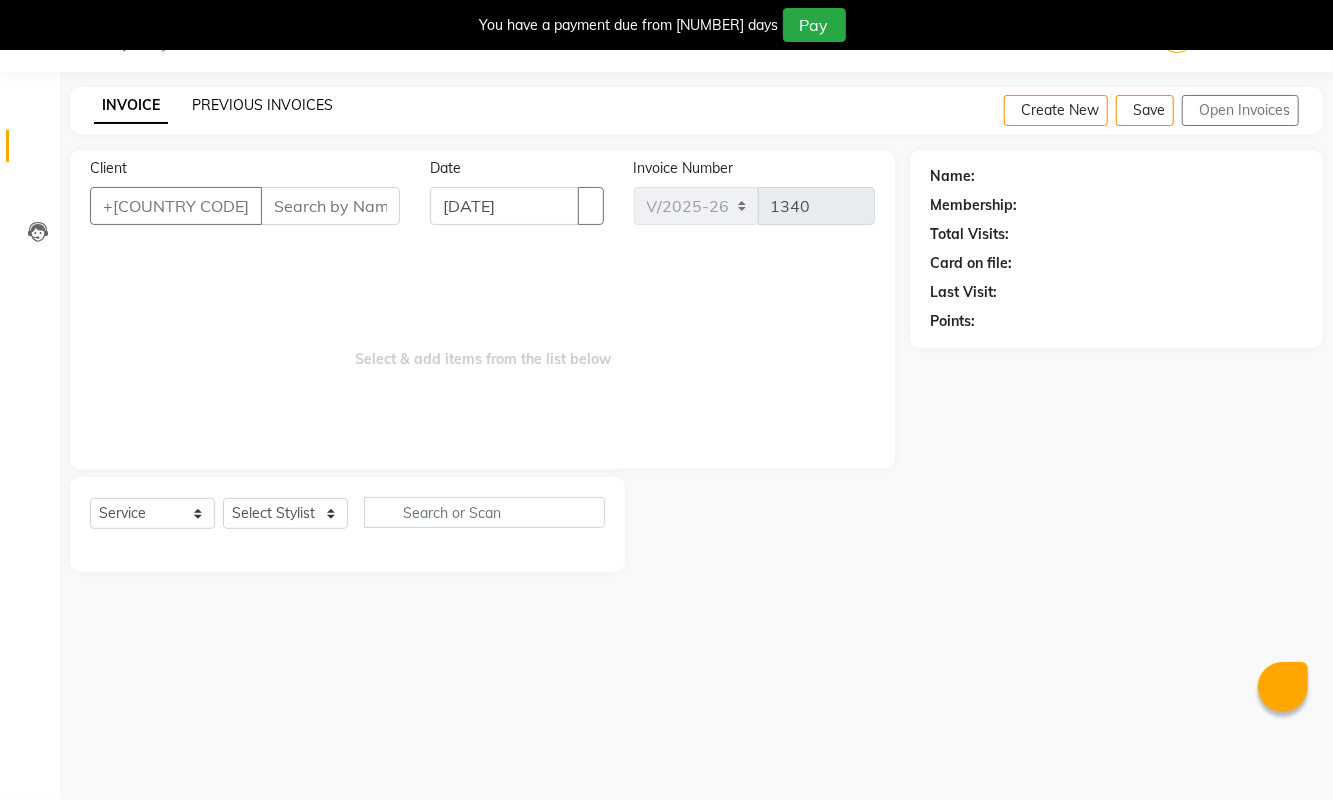 click on "PREVIOUS INVOICES" at bounding box center (262, 105) 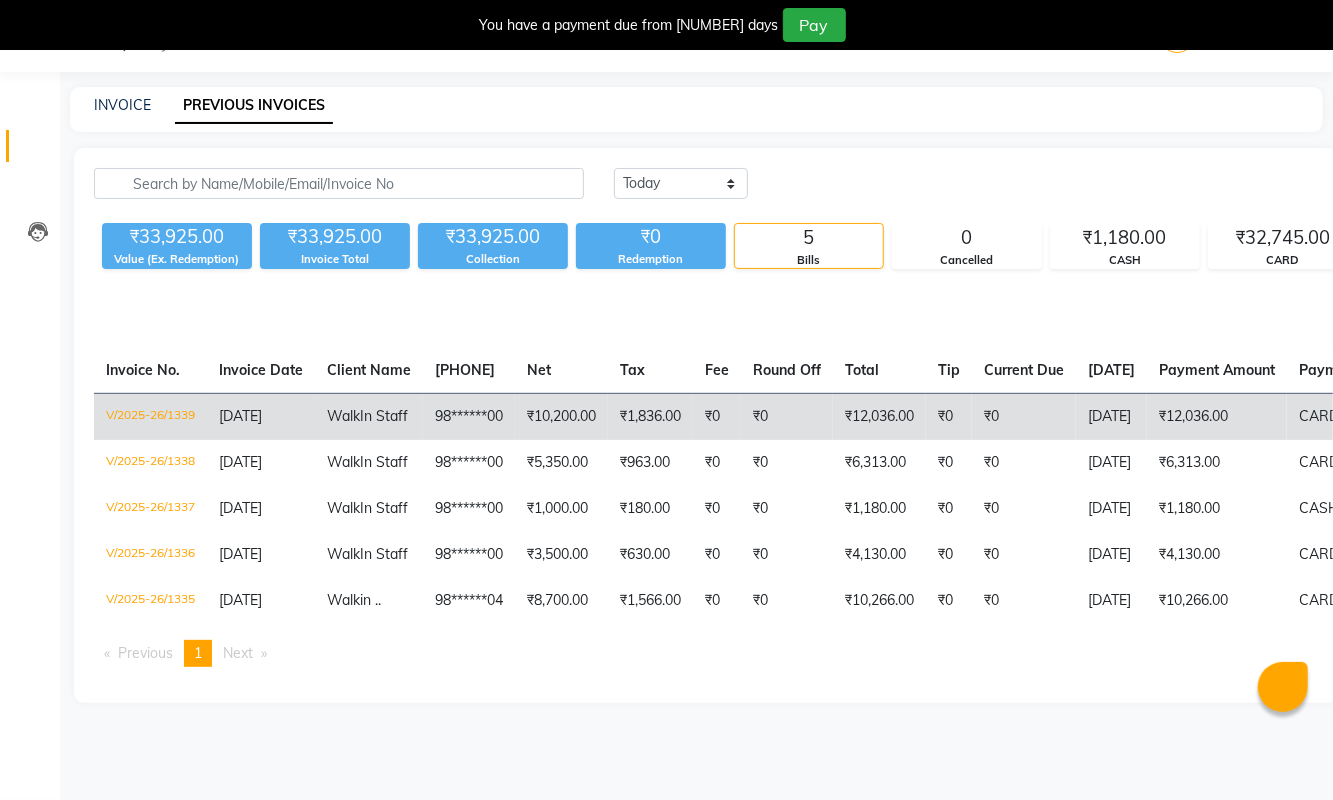 click on "₹0" at bounding box center (787, 416) 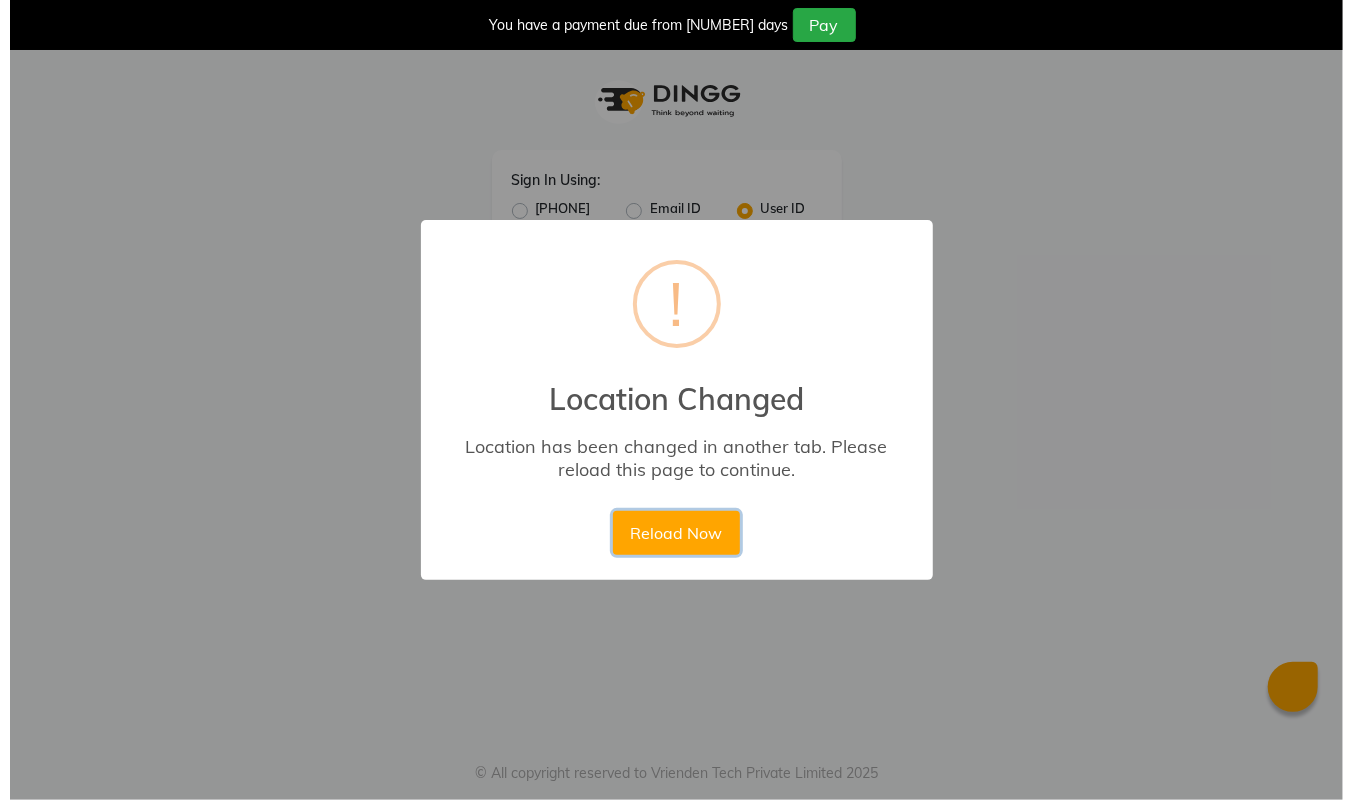 scroll, scrollTop: 0, scrollLeft: 0, axis: both 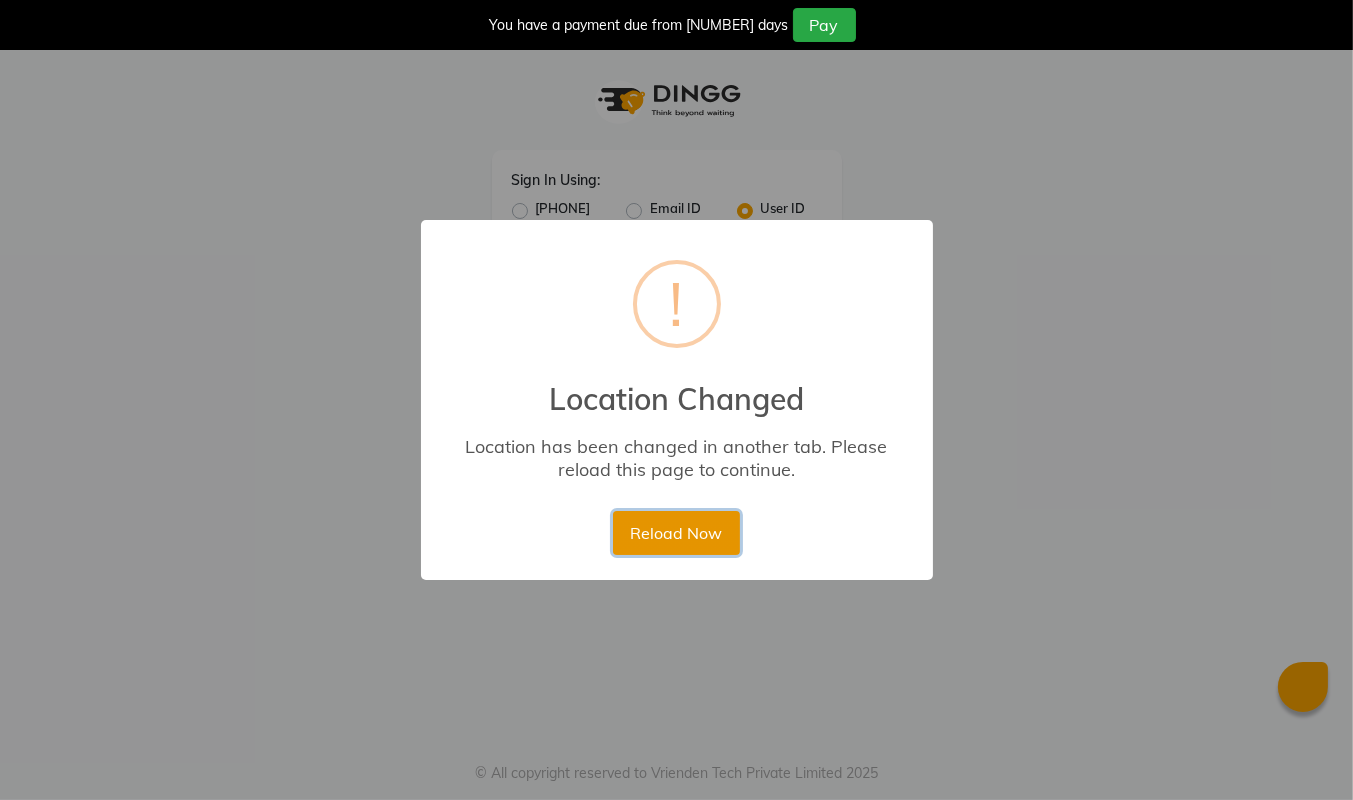 click on "Reload Now" at bounding box center [676, 533] 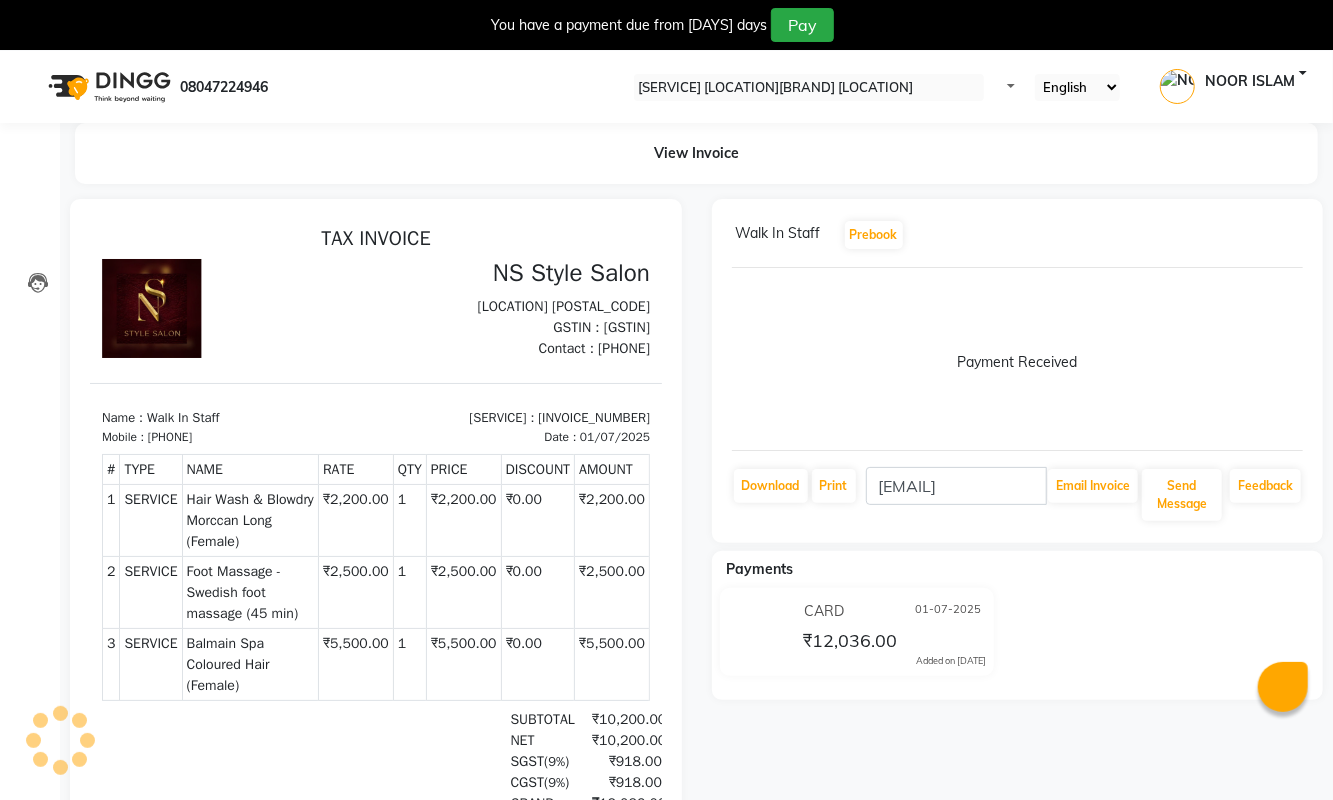 scroll, scrollTop: 0, scrollLeft: 0, axis: both 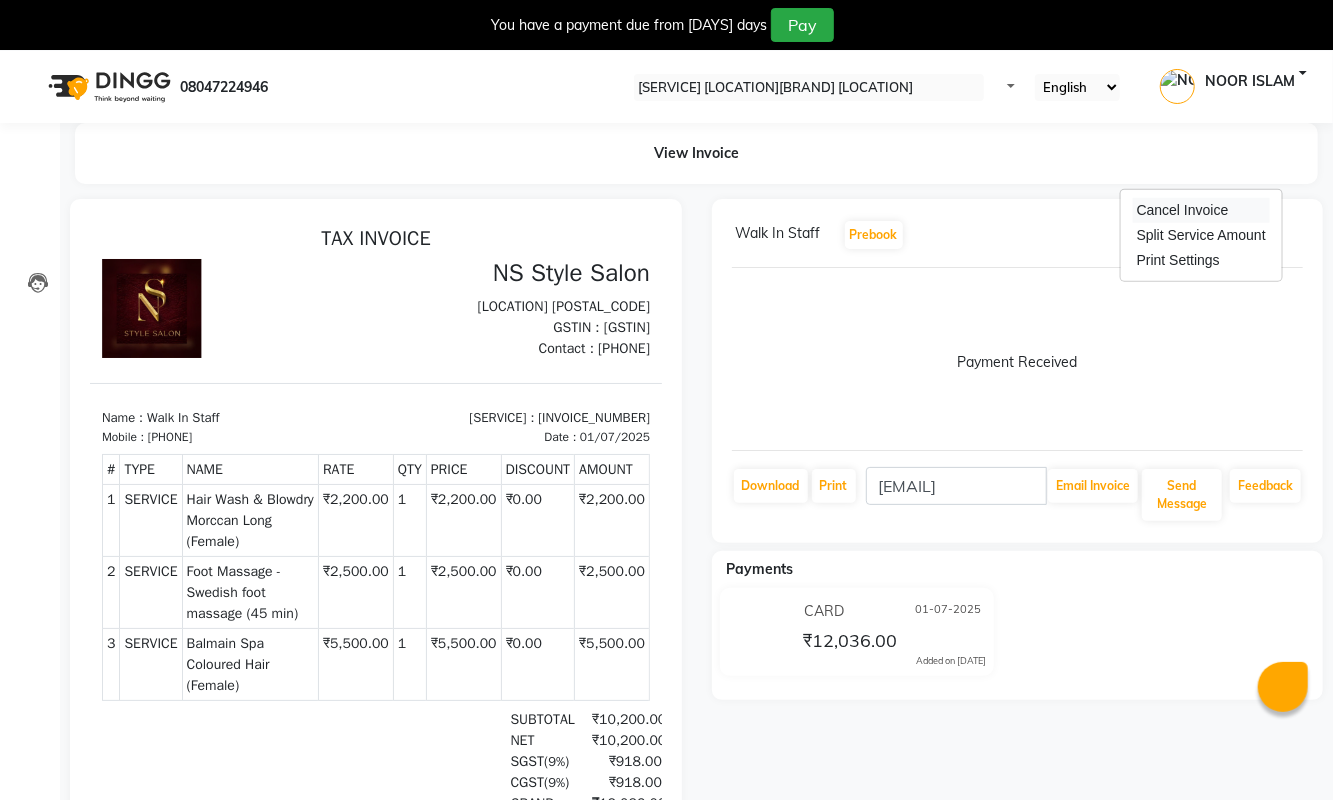 click on "Cancel Invoice" at bounding box center (1201, 210) 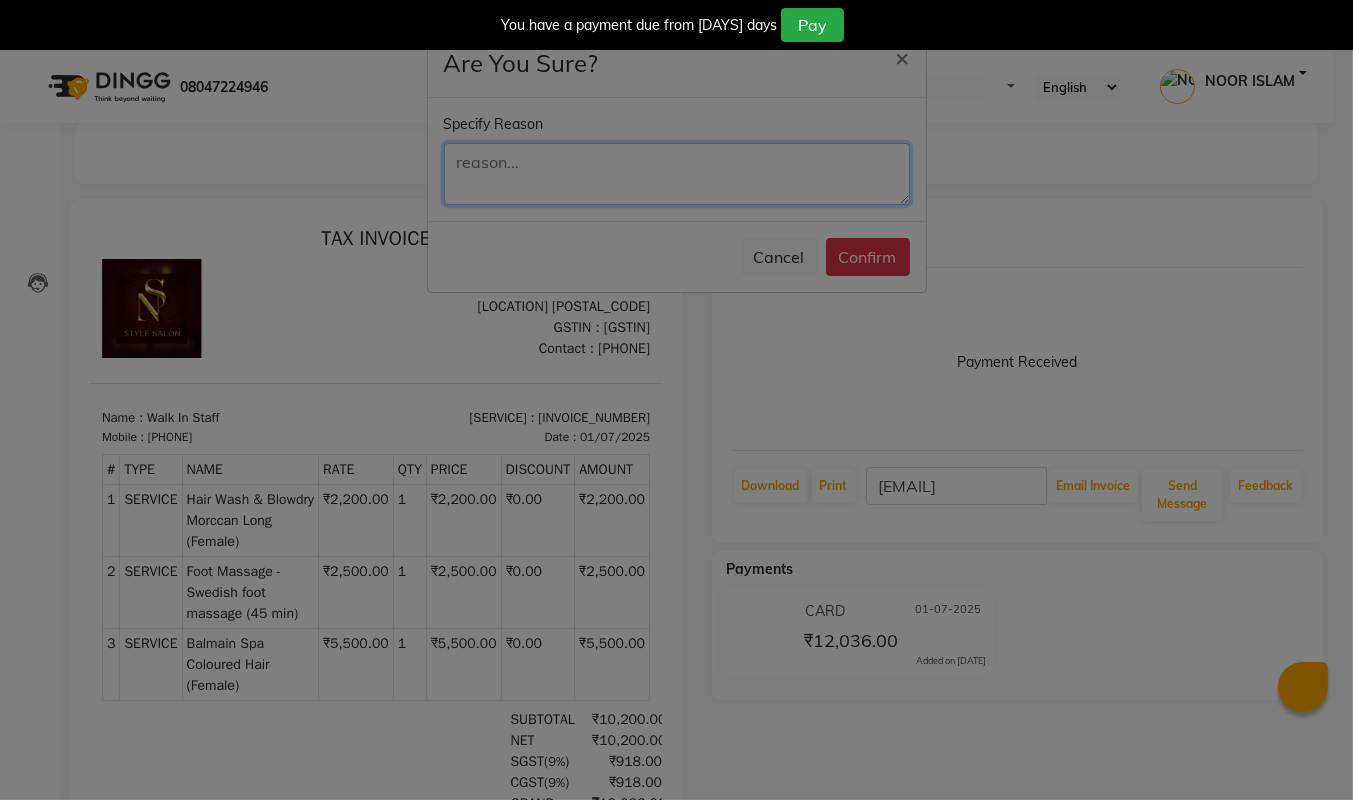 click at bounding box center (677, 174) 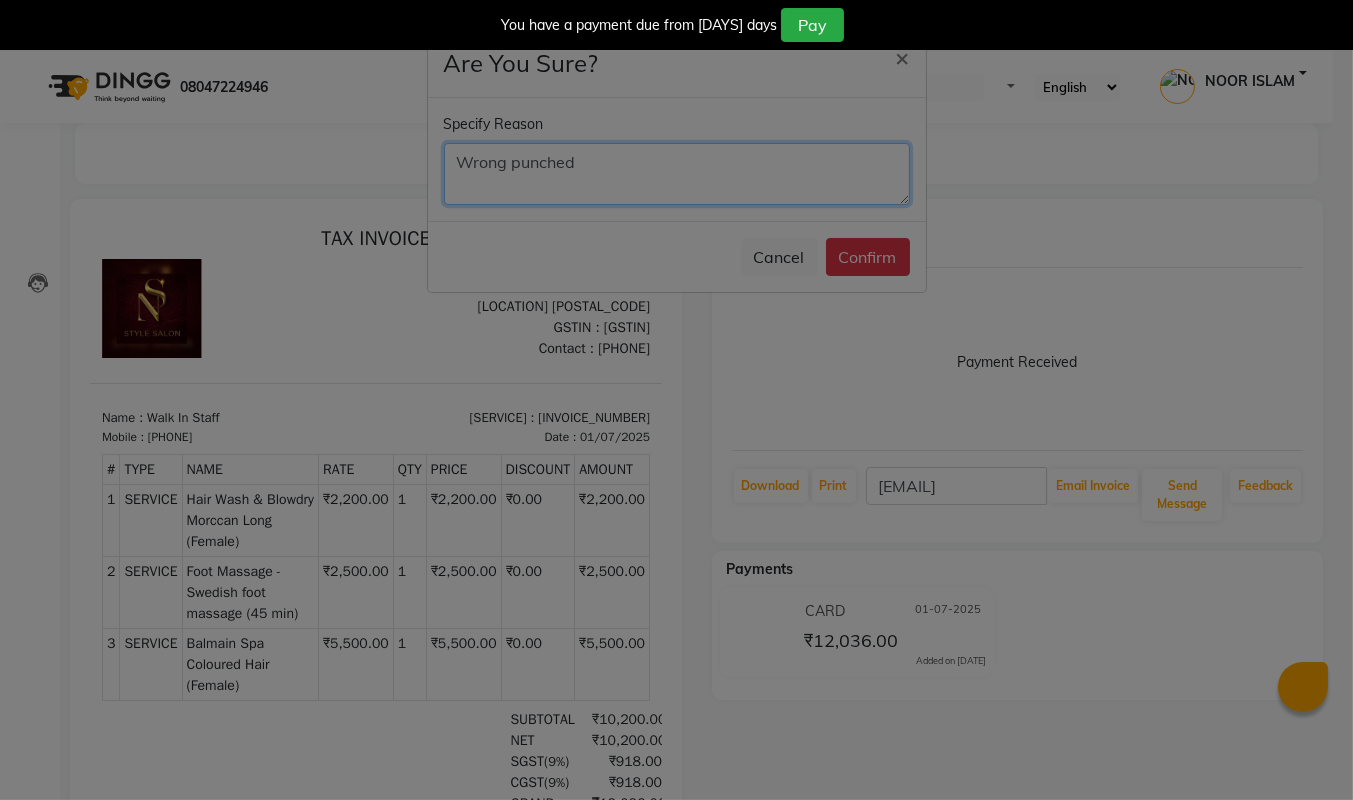 type on "Wrong punched" 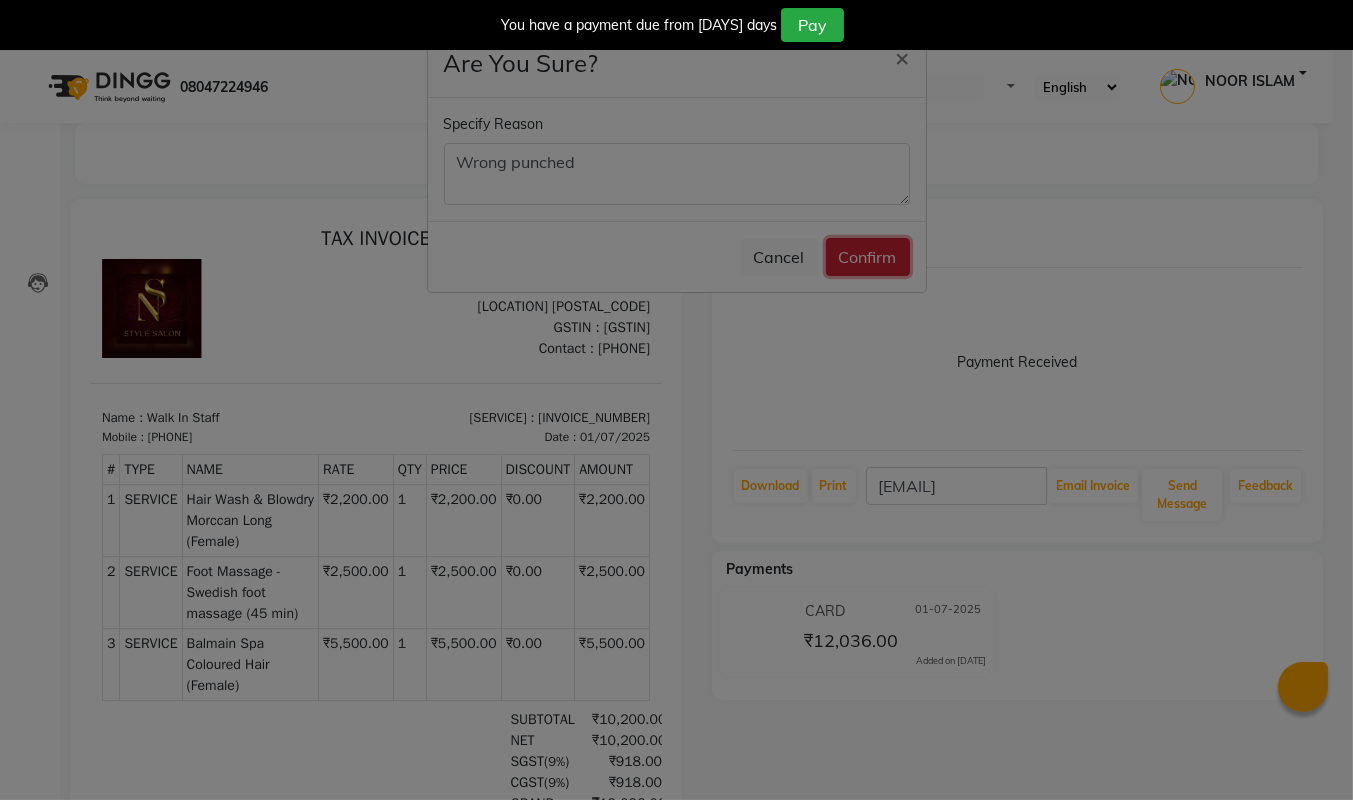 click on "Confirm" at bounding box center [868, 257] 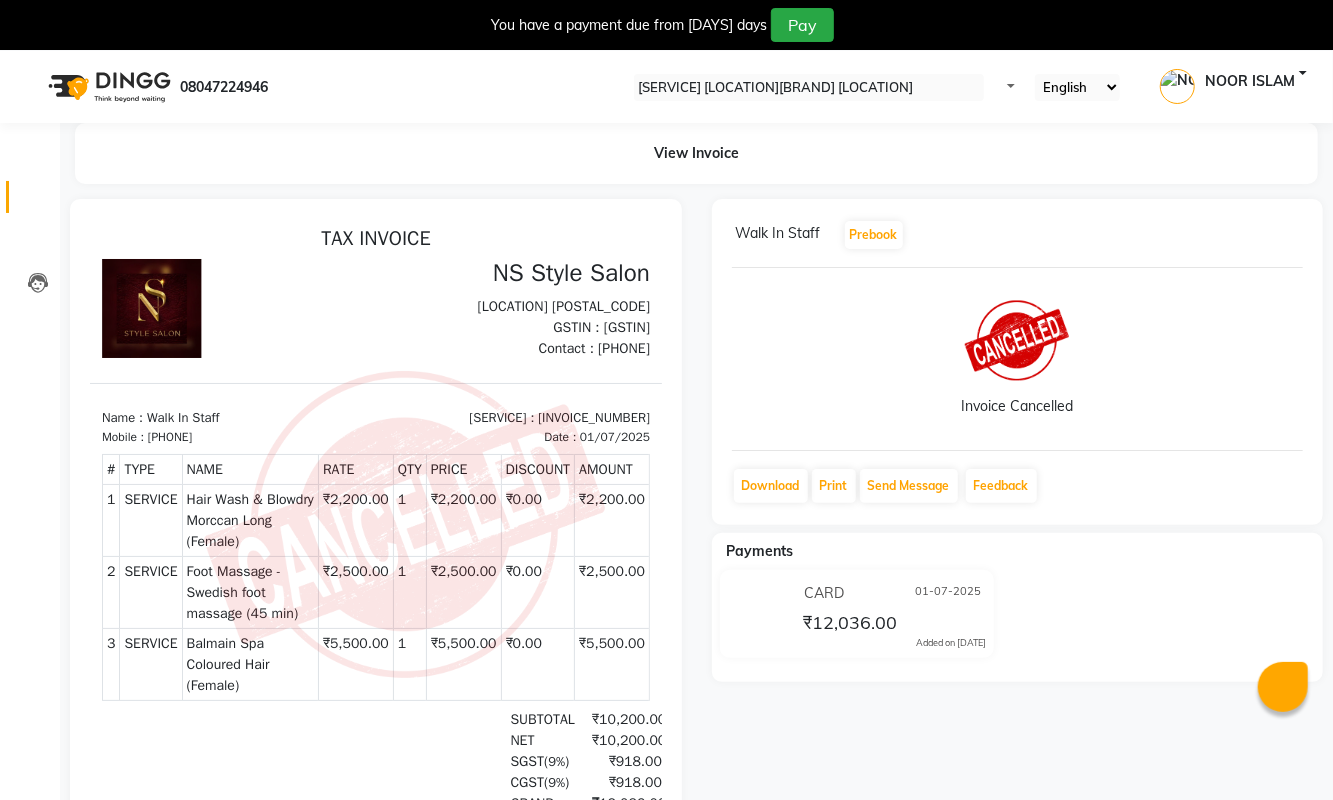 click on "Invoice" at bounding box center (30, 197) 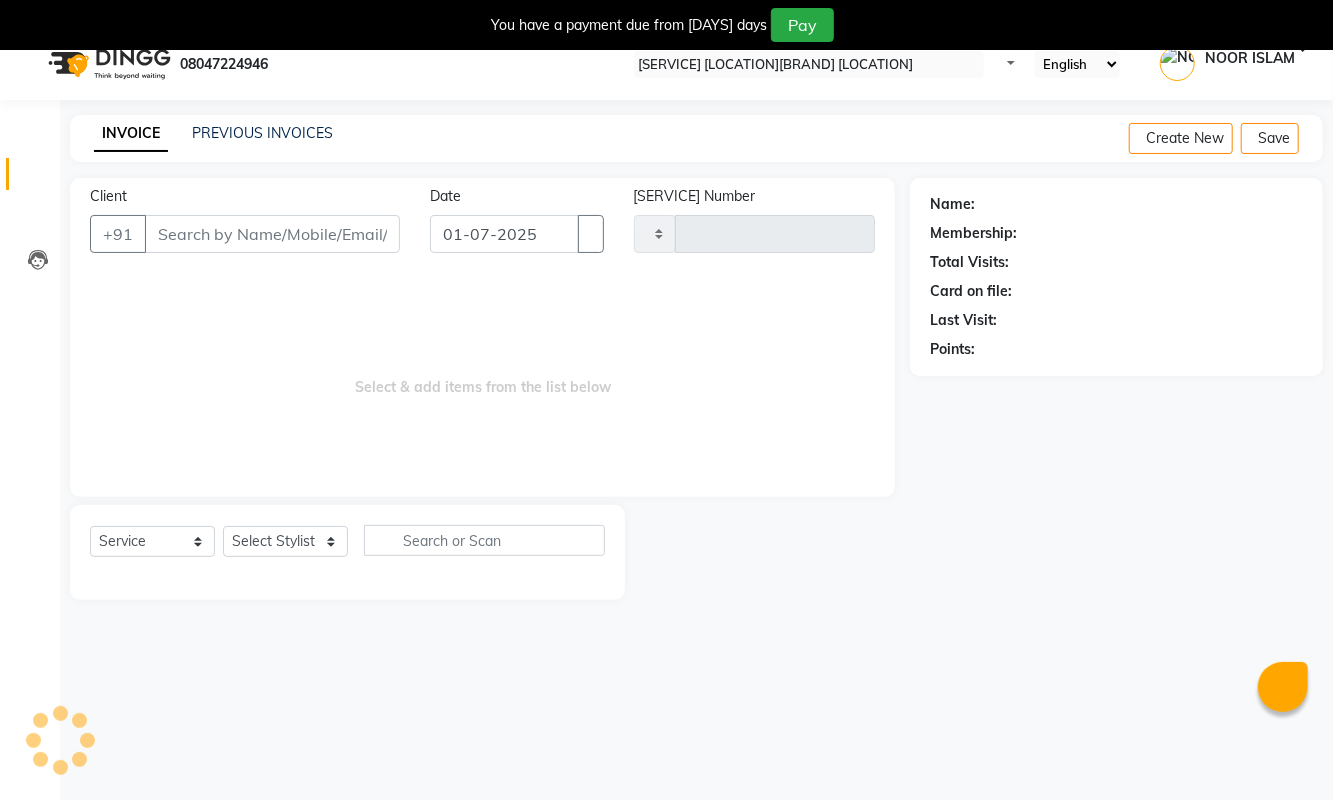 scroll, scrollTop: 51, scrollLeft: 0, axis: vertical 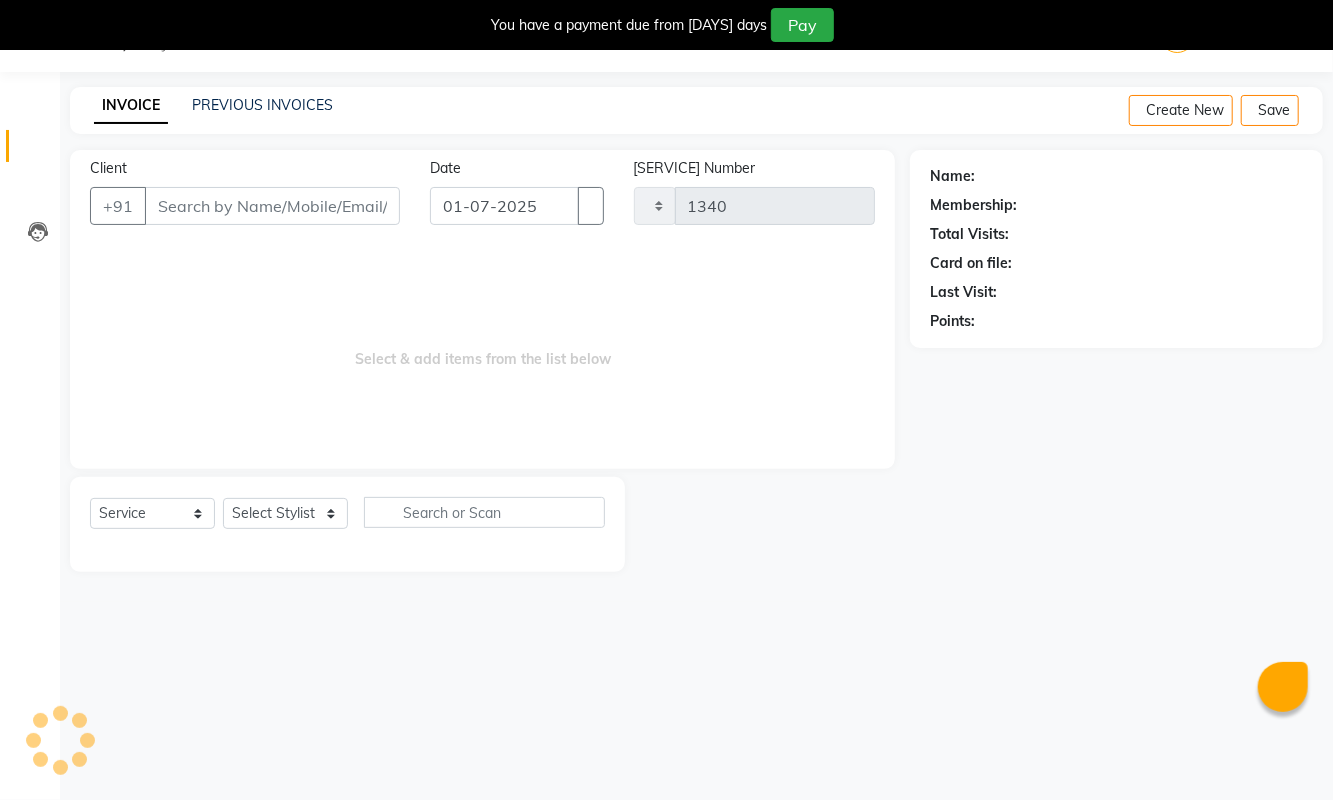 click on "Client" at bounding box center [272, 206] 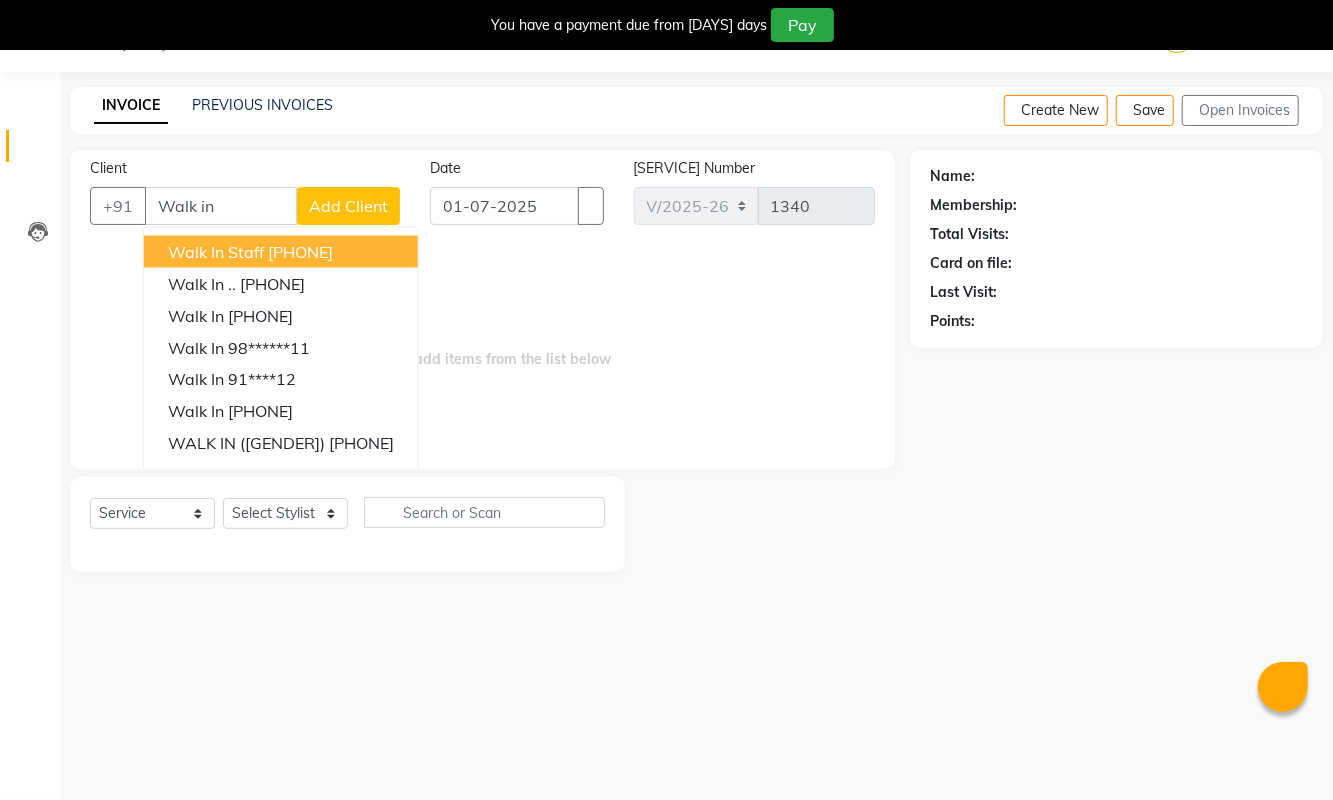 click on "[PHONE]" at bounding box center [300, 252] 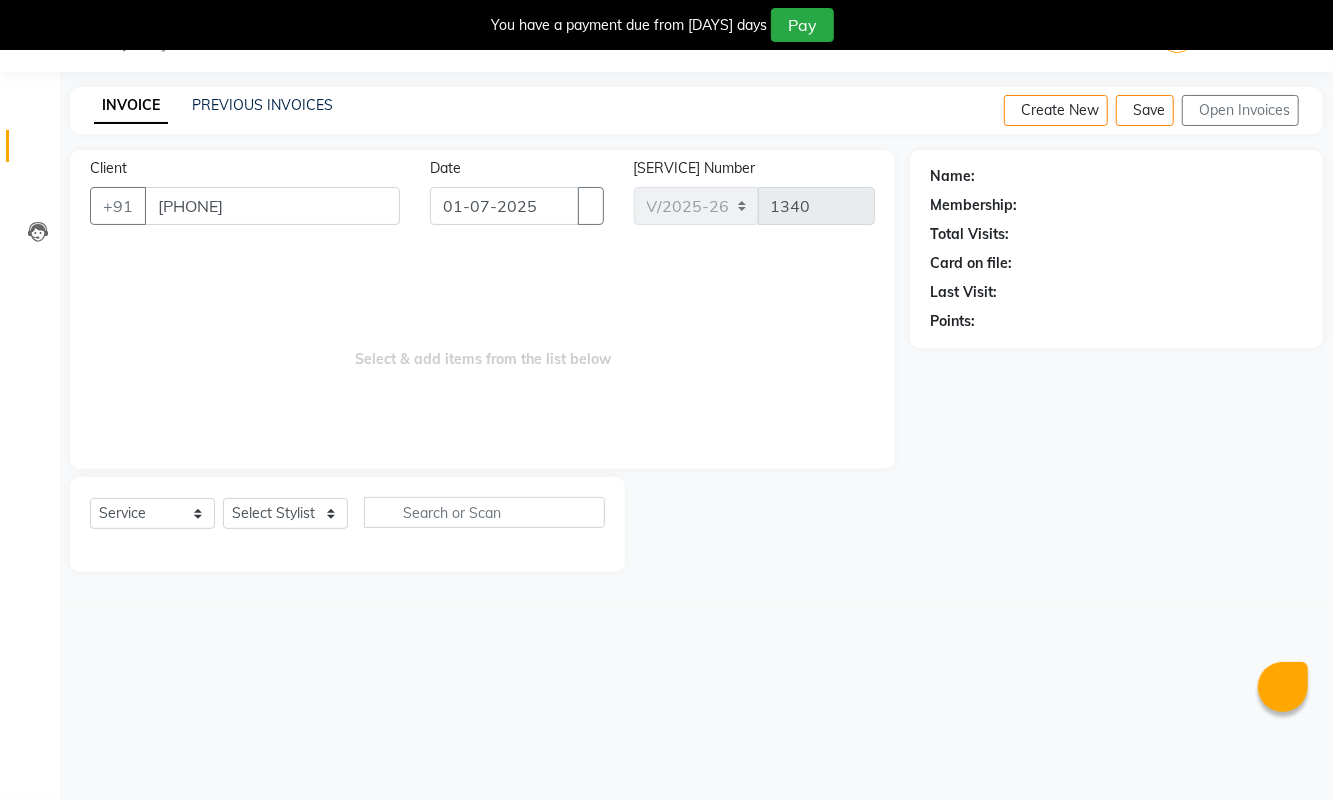 type on "[PHONE]" 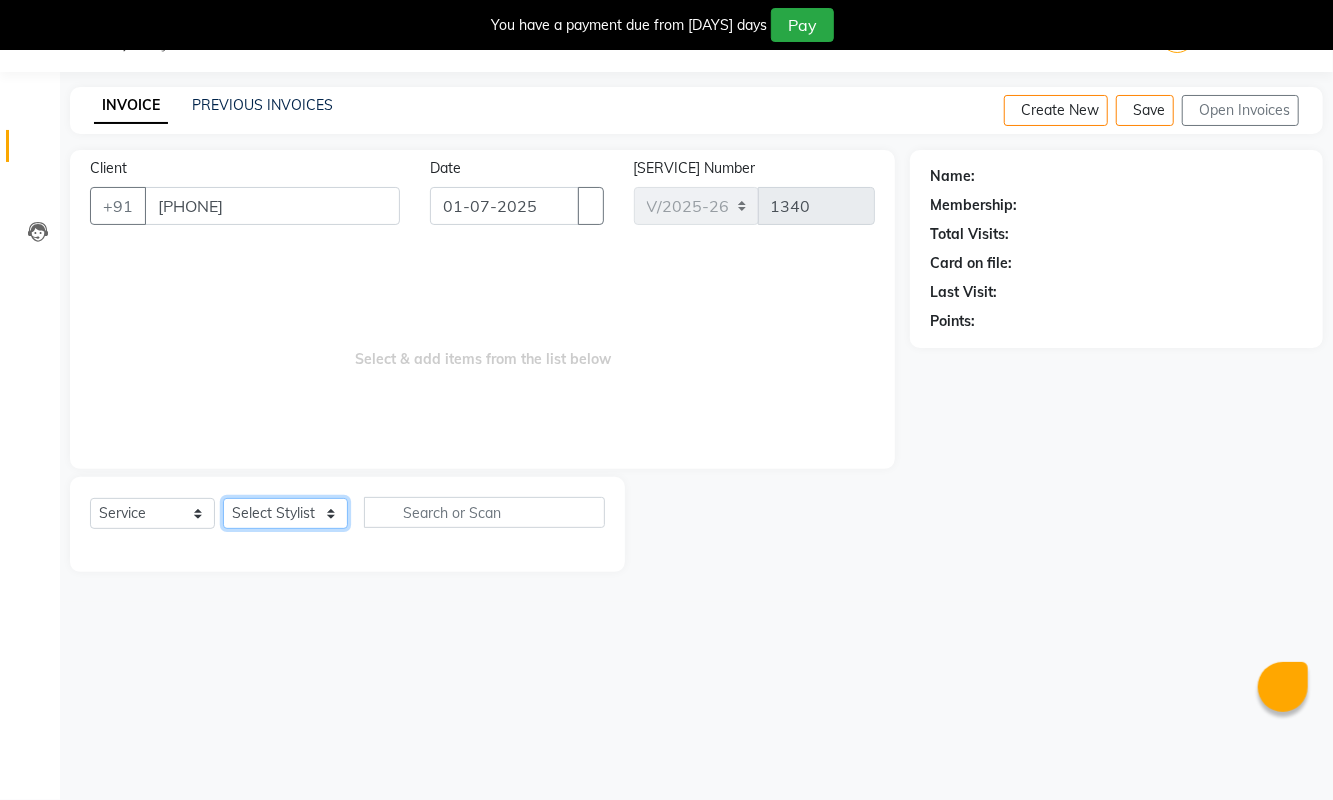 click on "Select Stylist ASHA ANIL JADHAV Dilshad Ahmad EHATESHAM ALI EVVA FARHEEN SHAIKH HEEBA ARIF SHAIKH HEER BAROT IMRAN SHAIKH Mamta  Manager MANISHA MD RAJ KHAN  MD SAMEER PARWEZ MIMII MOHAMMAD ALI RUPS SAKIB SUNENA TAK ZAREENA KHAN" at bounding box center [285, 513] 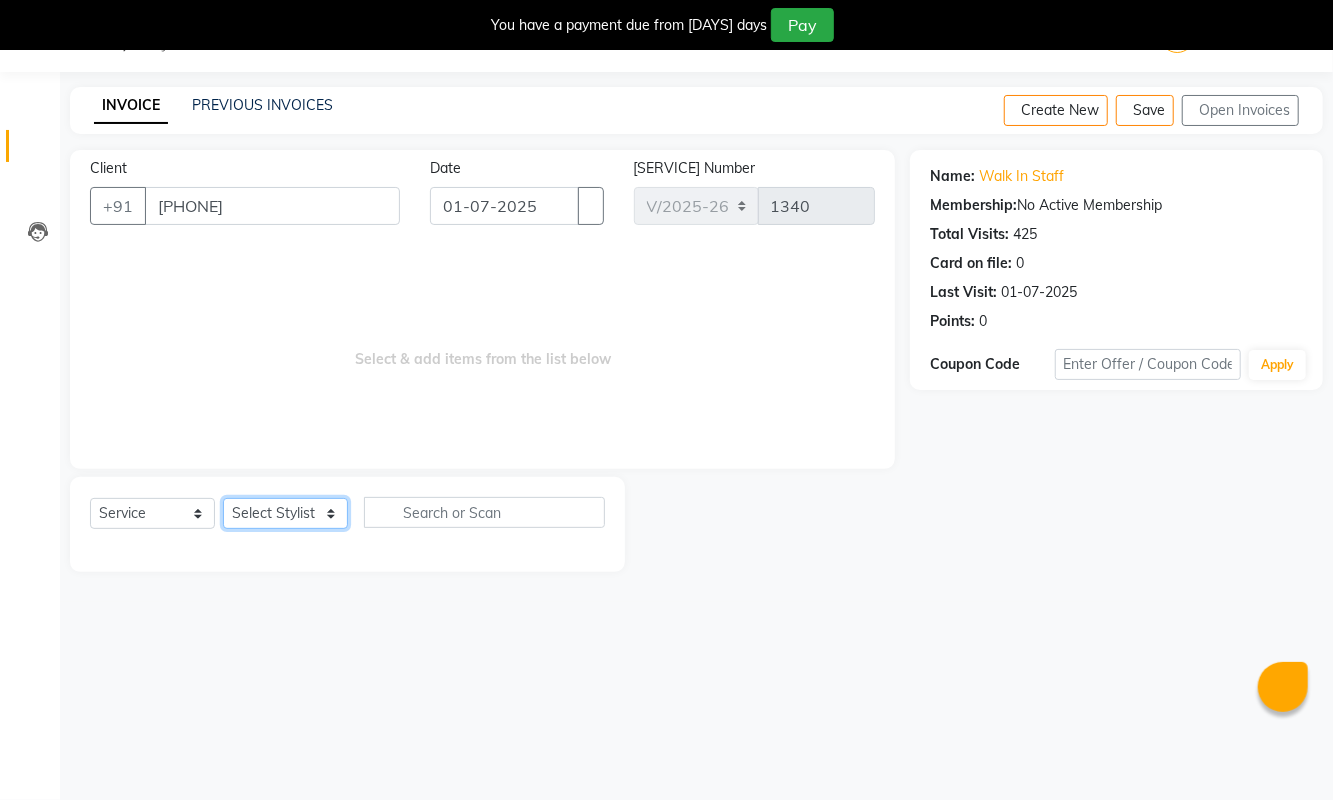 select on "39696" 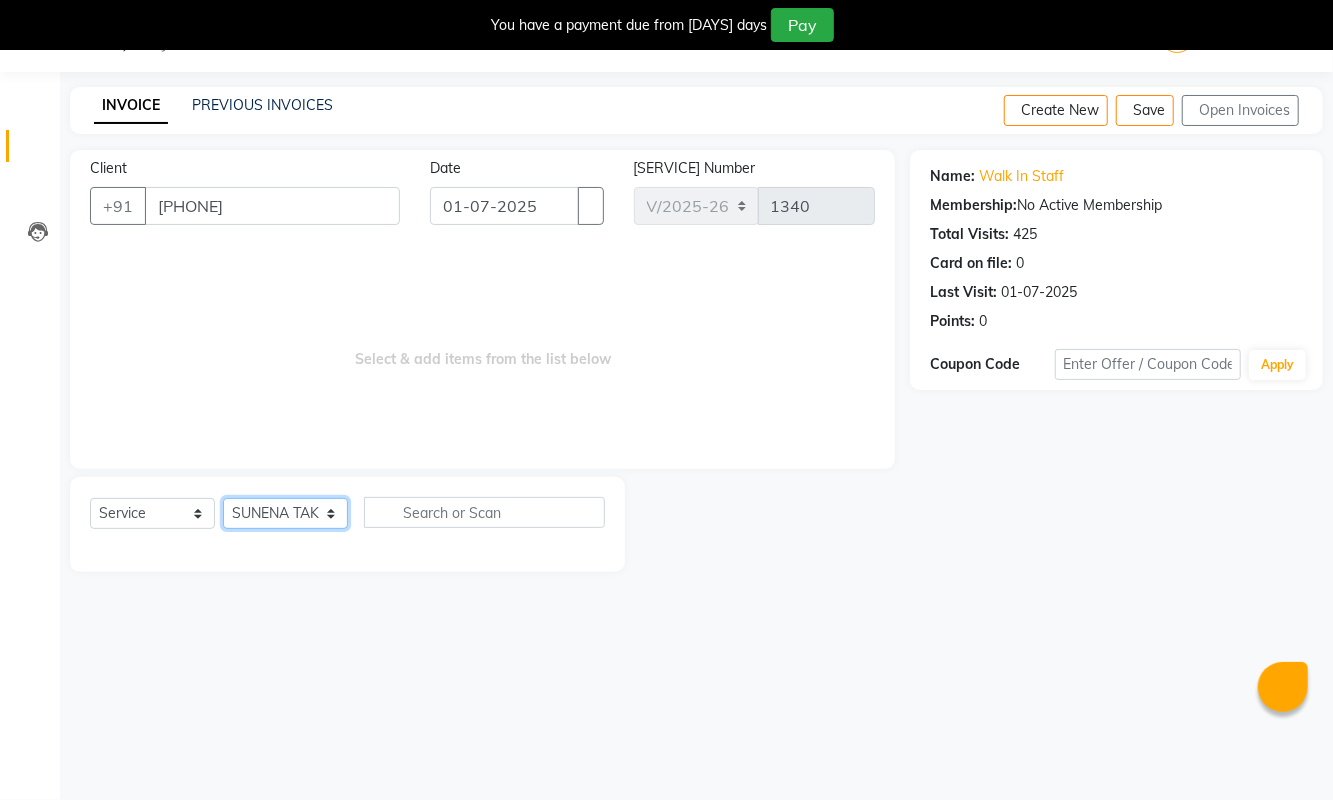 click on "Select Stylist ASHA ANIL JADHAV Dilshad Ahmad EHATESHAM ALI EVVA FARHEEN SHAIKH HEEBA ARIF SHAIKH HEER BAROT IMRAN SHAIKH Mamta  Manager MANISHA MD RAJ KHAN  MD SAMEER PARWEZ MIMII MOHAMMAD ALI RUPS SAKIB SUNENA TAK ZAREENA KHAN" at bounding box center [285, 513] 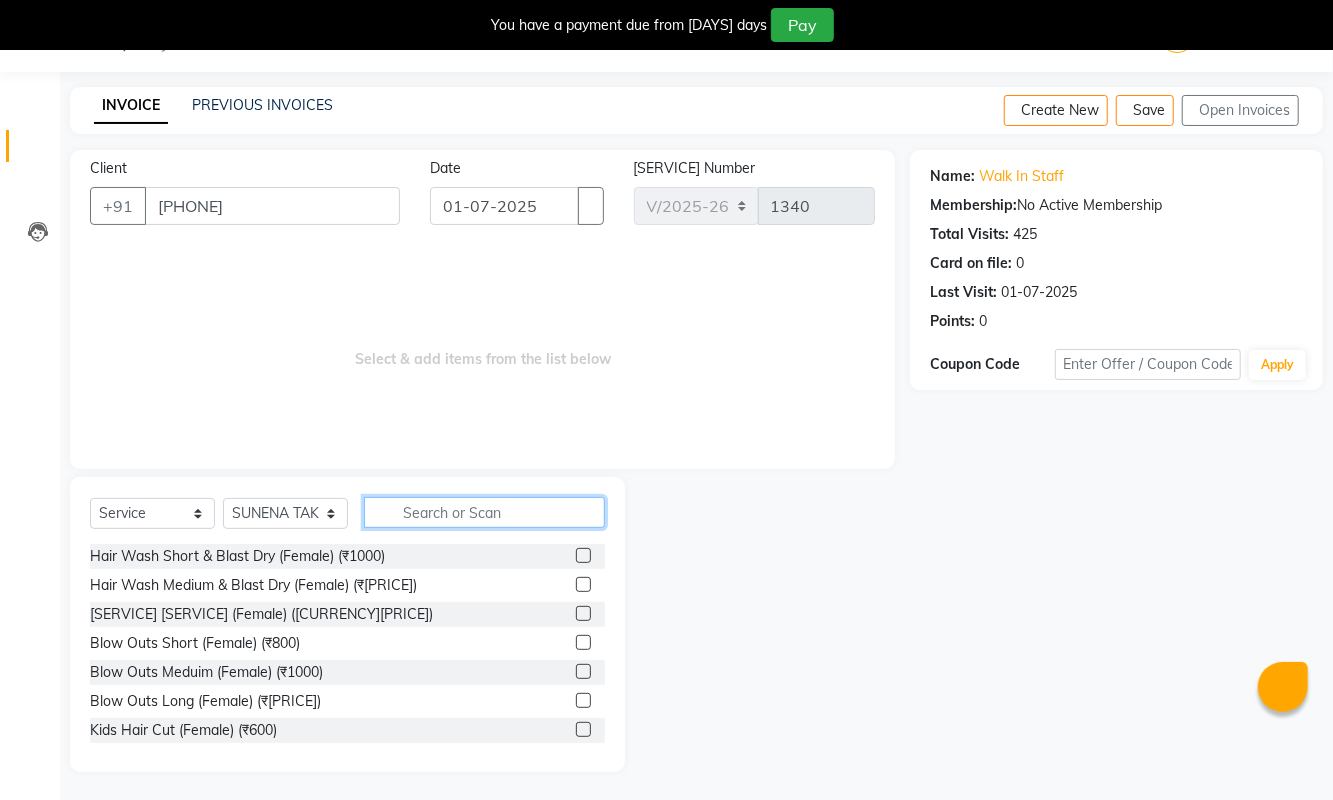 click at bounding box center (484, 512) 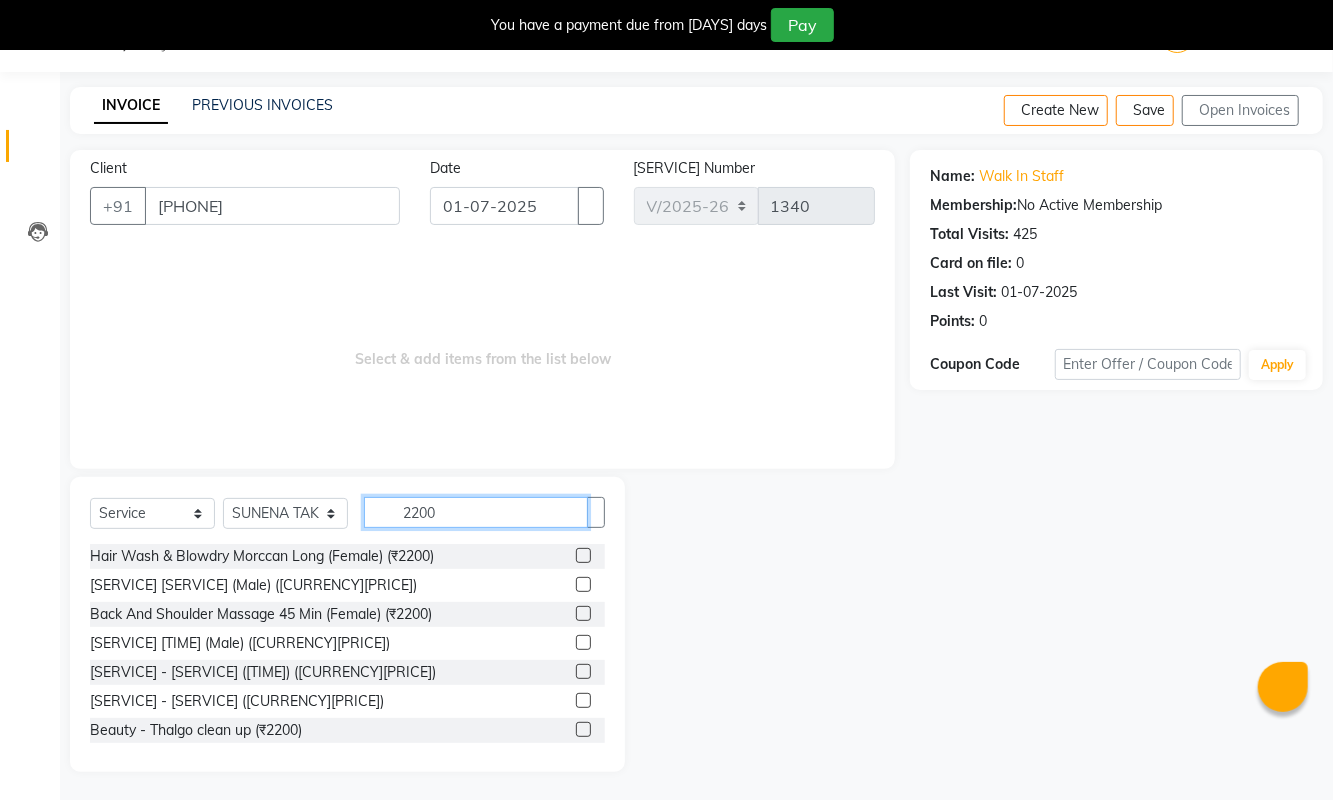 type on "2200" 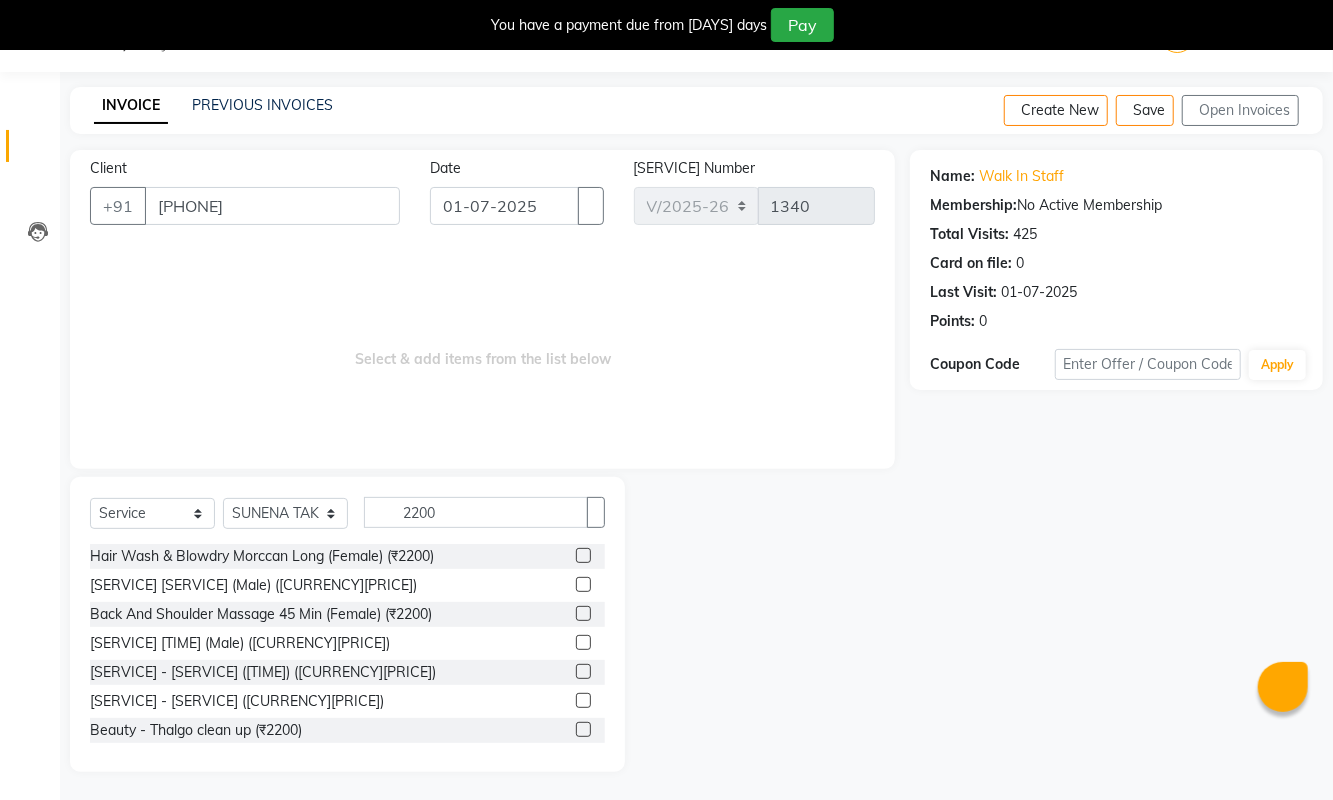 click at bounding box center (583, 584) 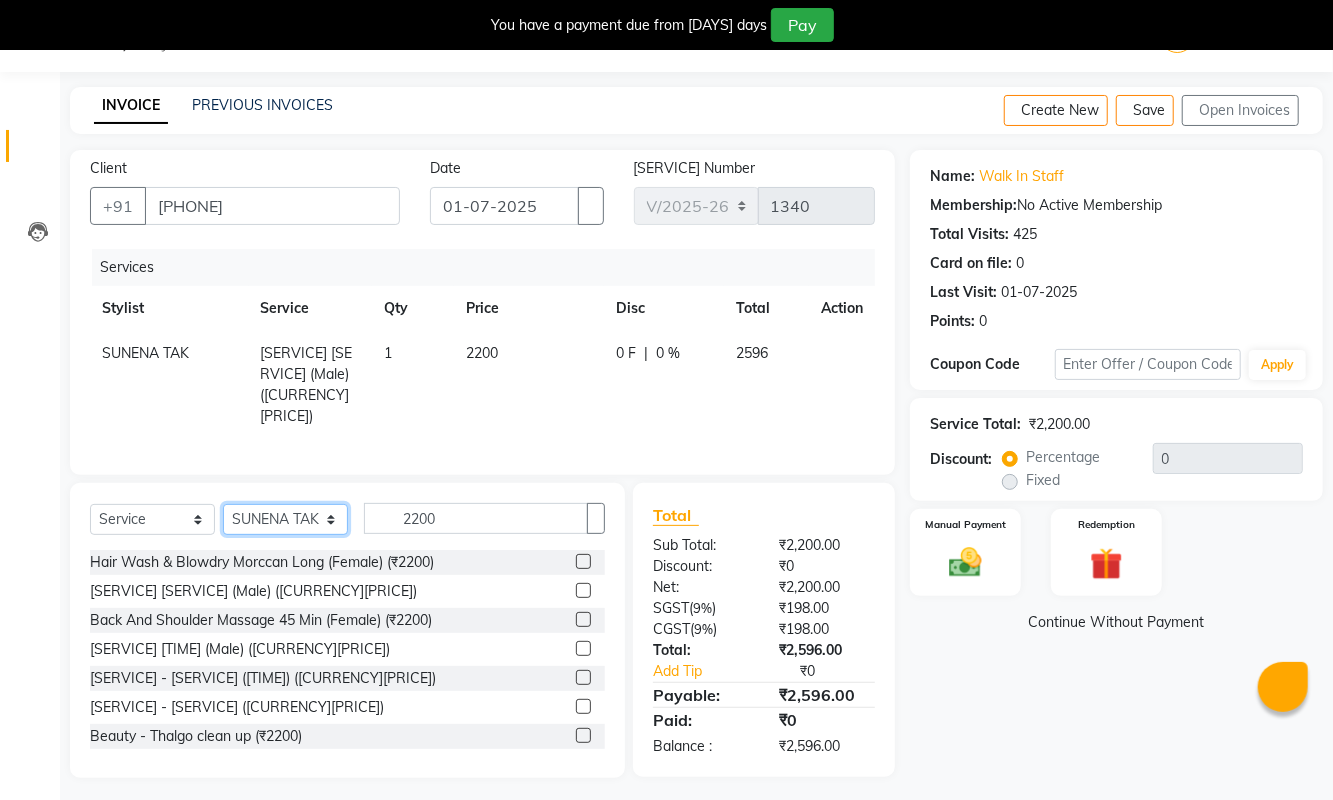click on "Select Stylist ASHA ANIL JADHAV Dilshad Ahmad EHATESHAM ALI EVVA FARHEEN SHAIKH HEEBA ARIF SHAIKH HEER BAROT IMRAN SHAIKH Mamta  Manager MANISHA MD RAJ KHAN  MD SAMEER PARWEZ MIMII MOHAMMAD ALI RUPS SAKIB SUNENA TAK ZAREENA KHAN" at bounding box center (285, 519) 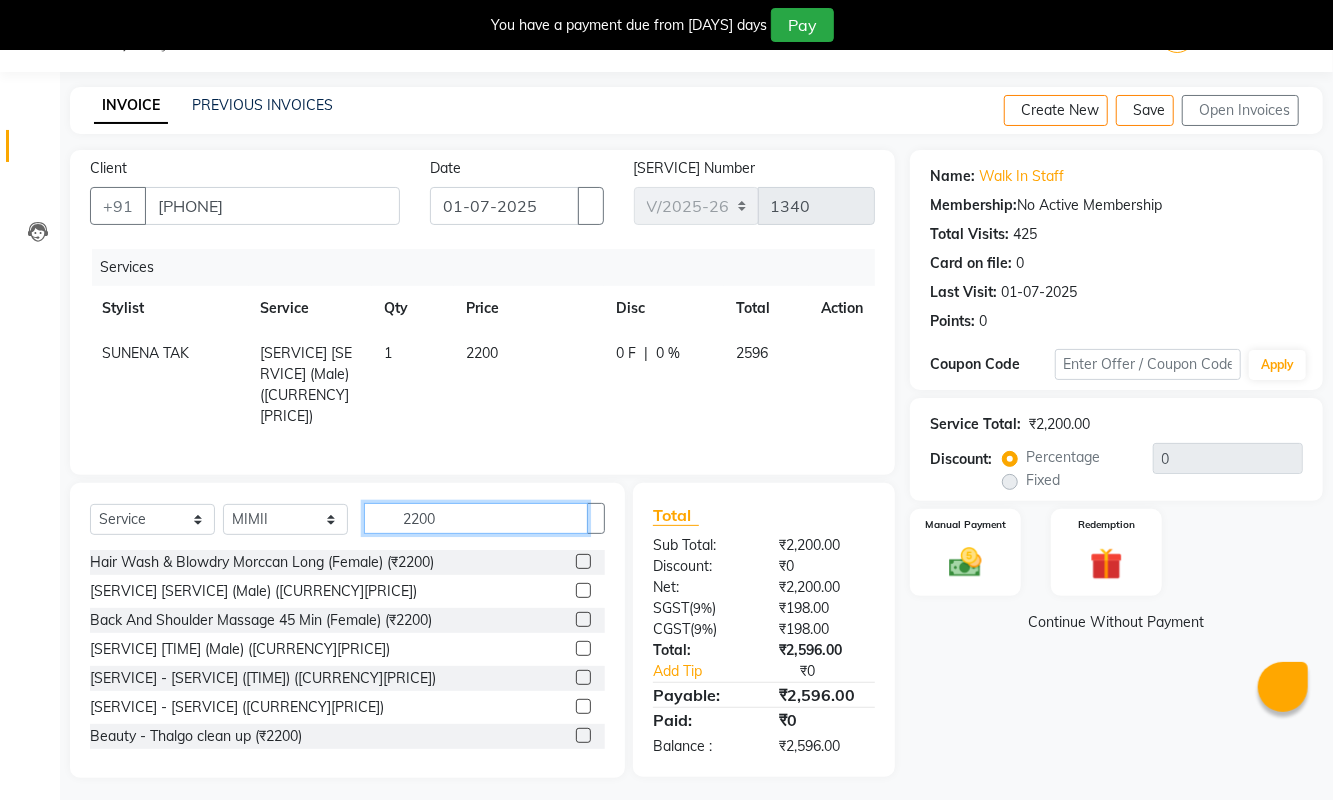click on "2200" at bounding box center [476, 518] 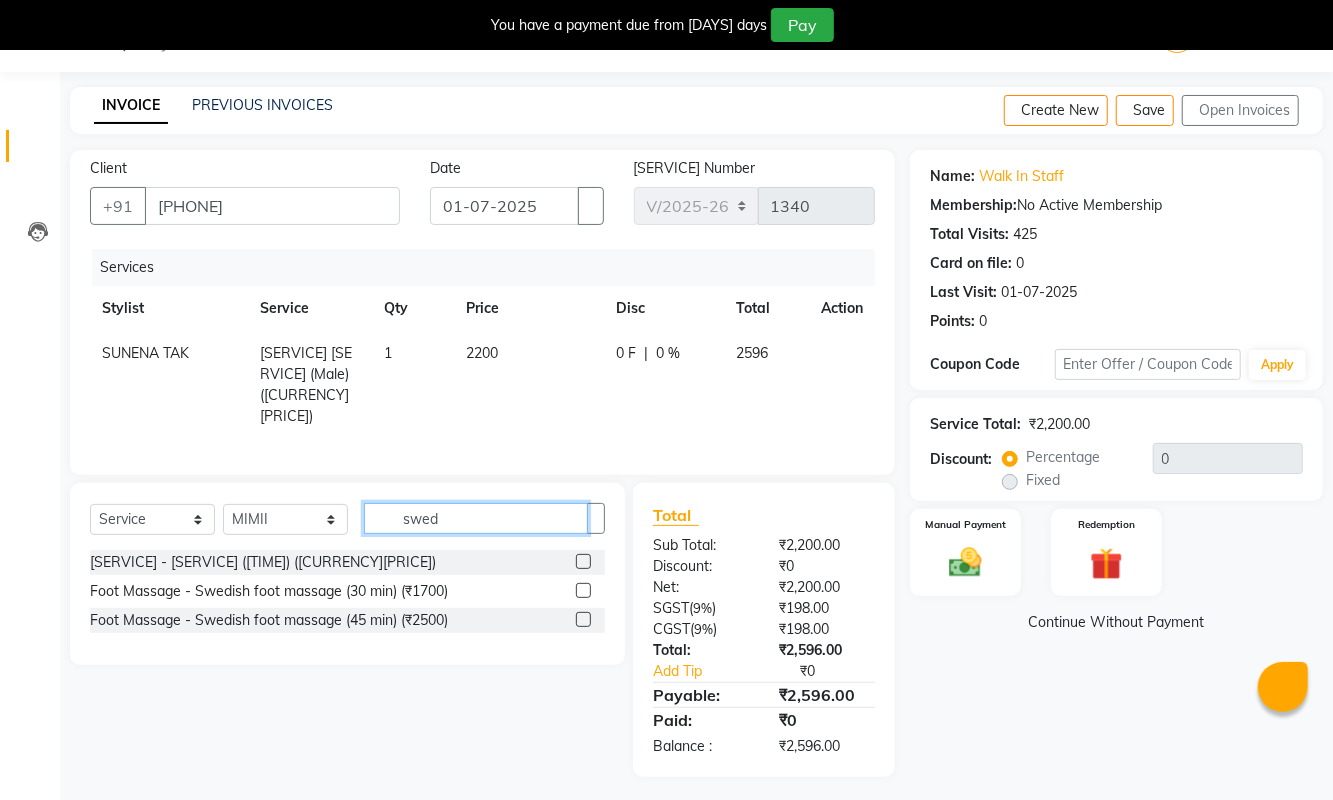 type on "swed" 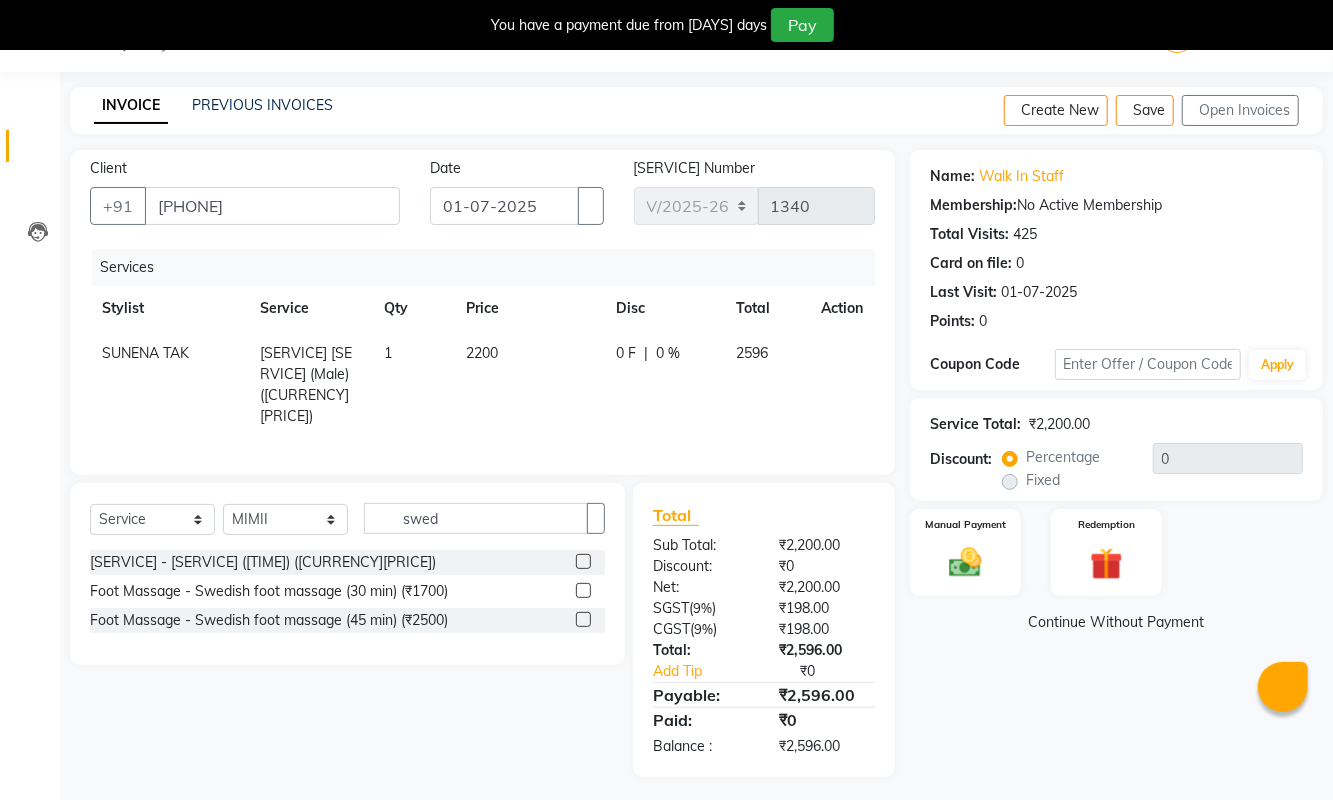 click at bounding box center [583, 619] 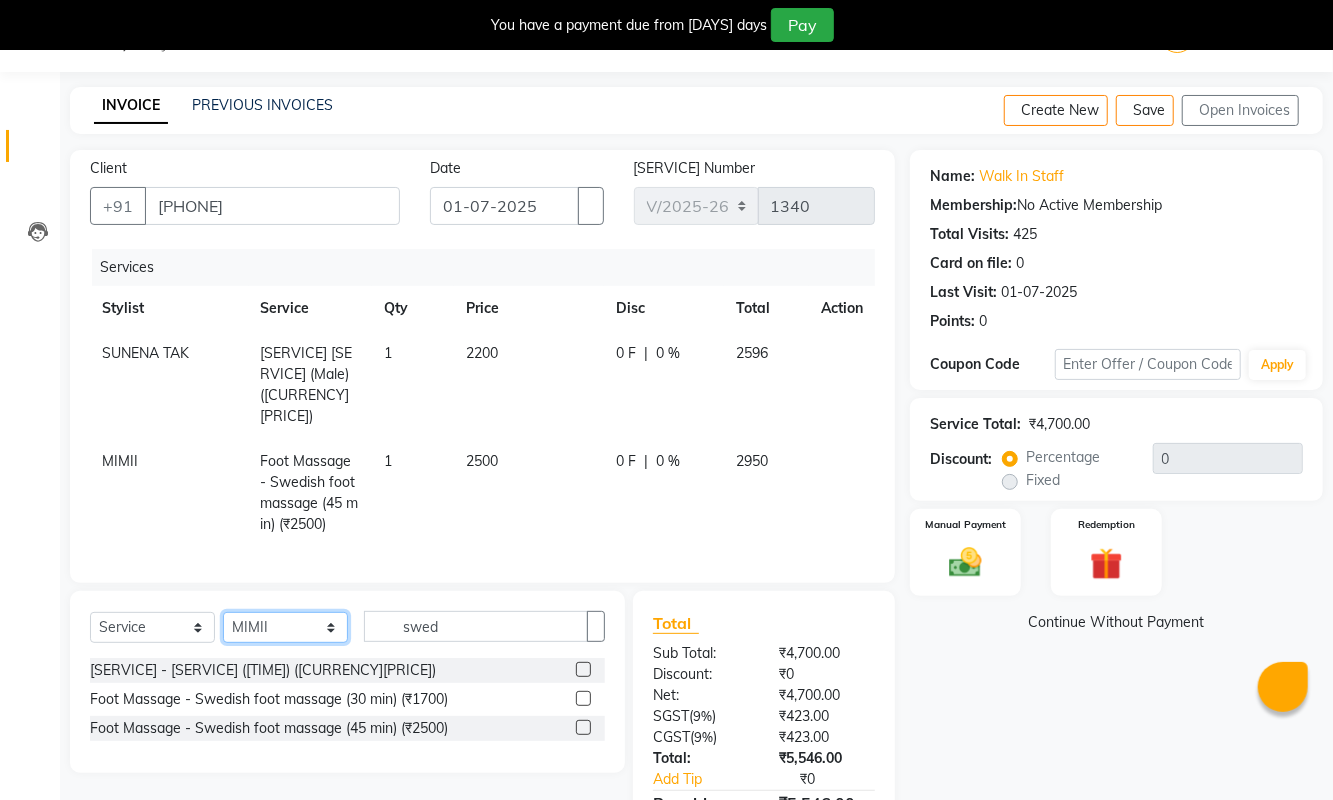 click on "Select Stylist ASHA ANIL JADHAV Dilshad Ahmad EHATESHAM ALI EVVA FARHEEN SHAIKH HEEBA ARIF SHAIKH HEER BAROT IMRAN SHAIKH Mamta  Manager MANISHA MD RAJ KHAN  MD SAMEER PARWEZ MIMII MOHAMMAD ALI RUPS SAKIB SUNENA TAK ZAREENA KHAN" at bounding box center [285, 627] 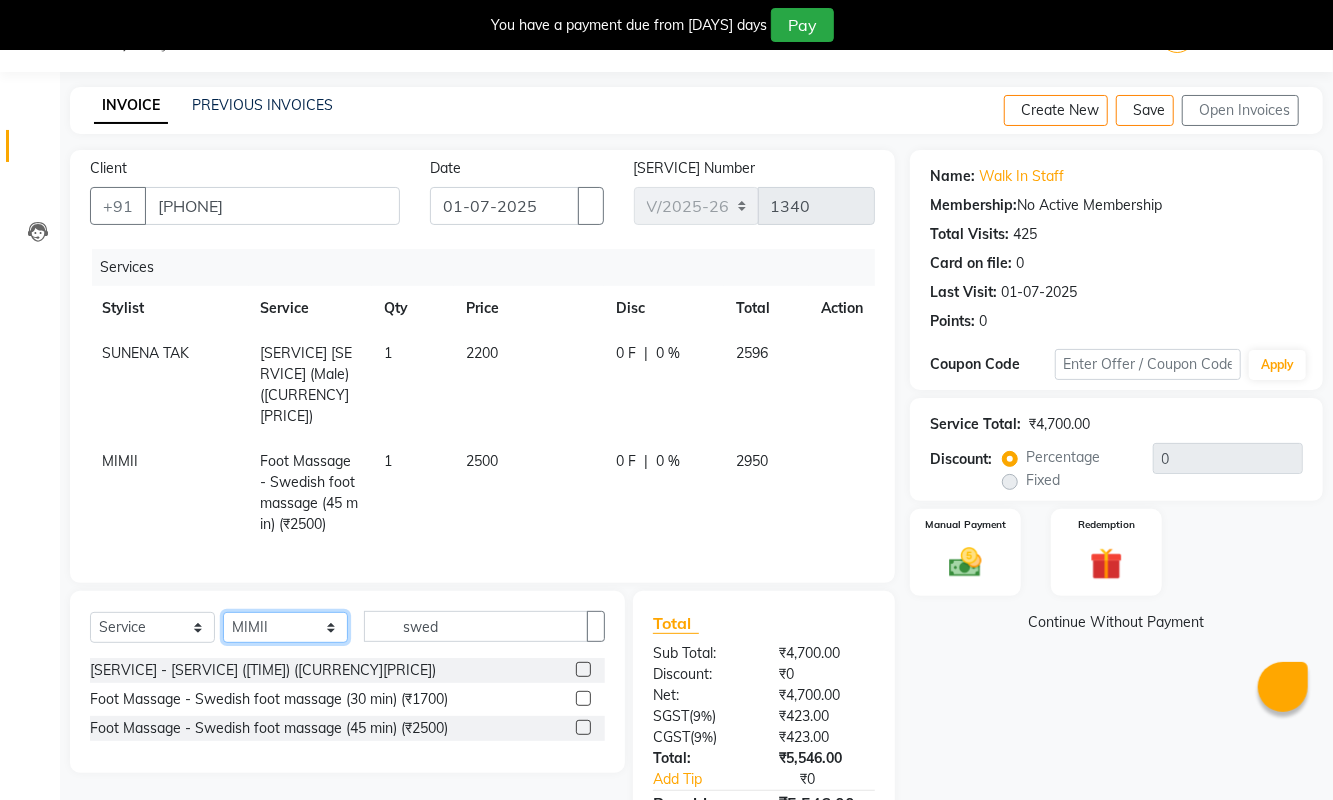 select on "39700" 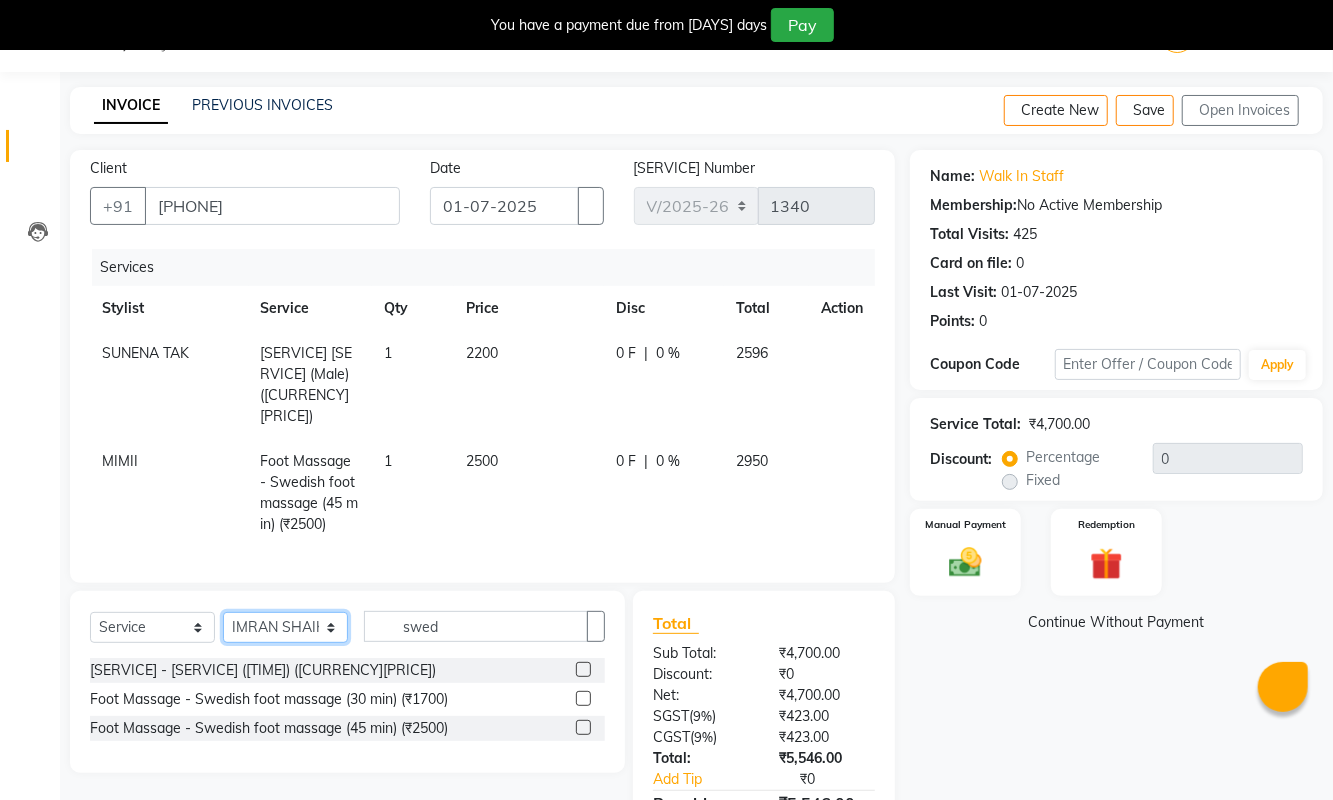 click on "Select Stylist ASHA ANIL JADHAV Dilshad Ahmad EHATESHAM ALI EVVA FARHEEN SHAIKH HEEBA ARIF SHAIKH HEER BAROT IMRAN SHAIKH Mamta  Manager MANISHA MD RAJ KHAN  MD SAMEER PARWEZ MIMII MOHAMMAD ALI RUPS SAKIB SUNENA TAK ZAREENA KHAN" at bounding box center (285, 627) 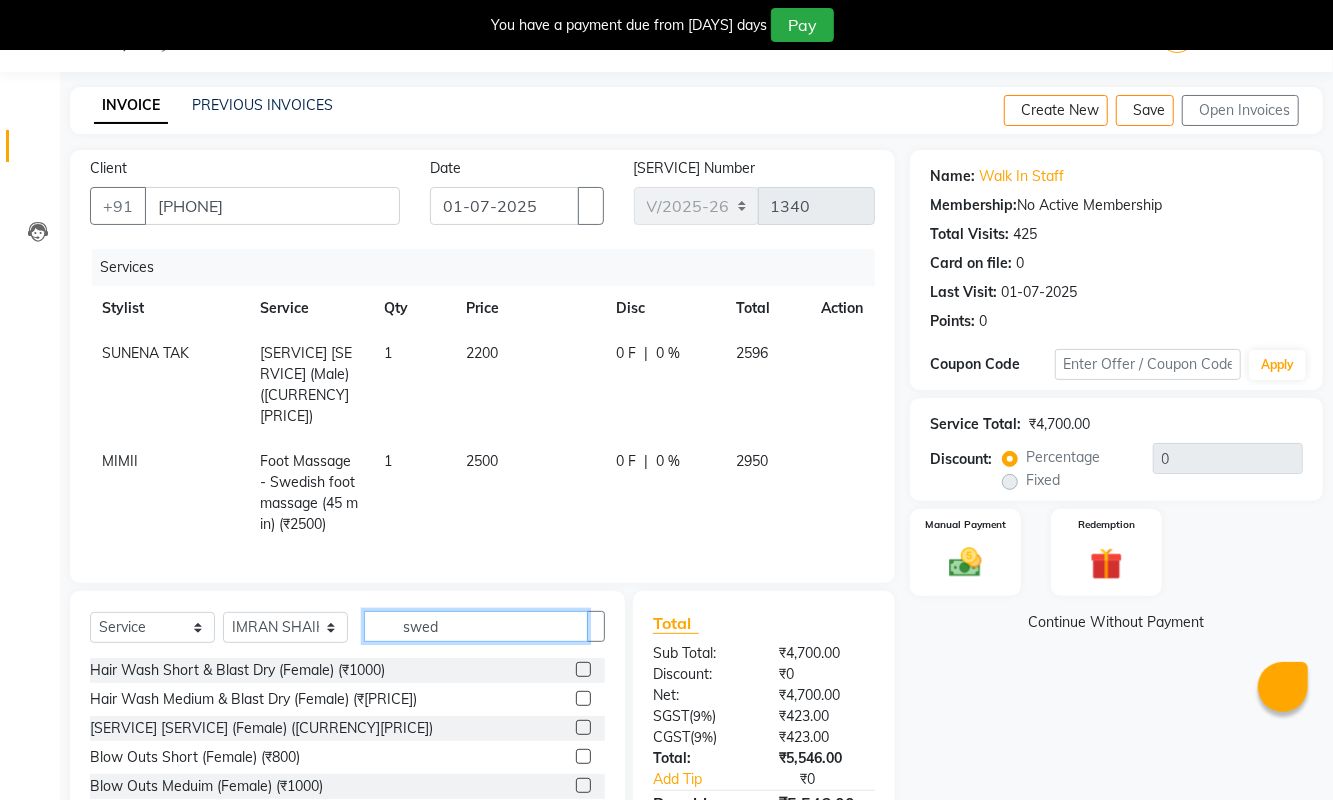 click on "swed" at bounding box center (476, 626) 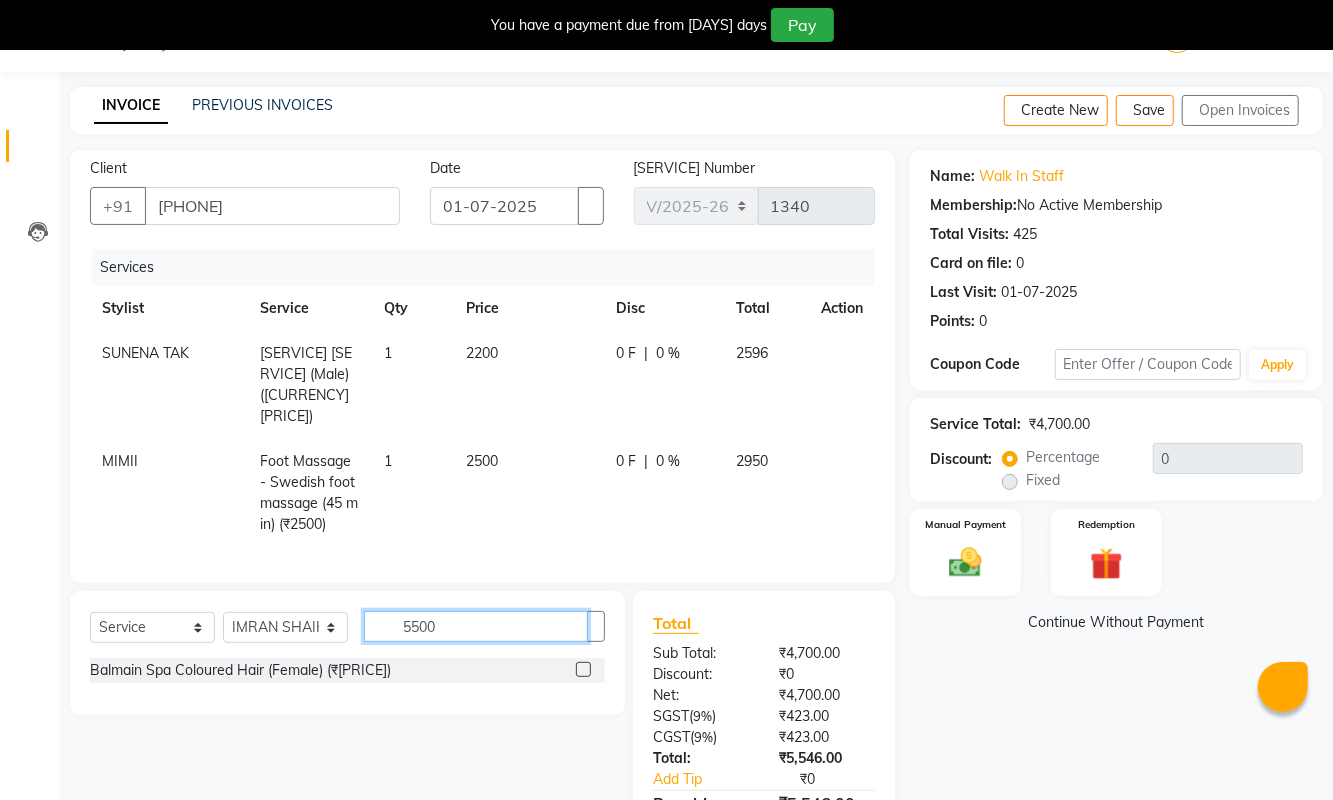 type on "5500" 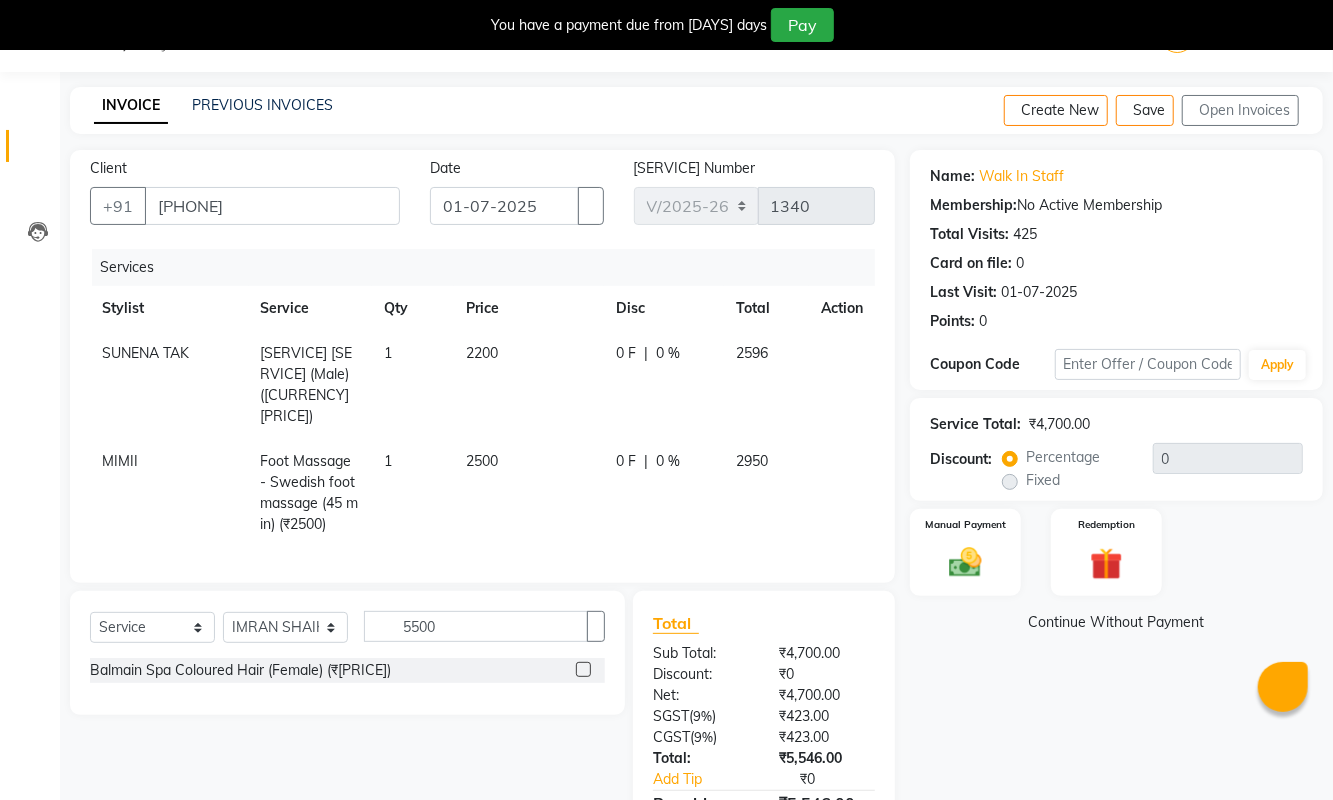 click at bounding box center [583, 669] 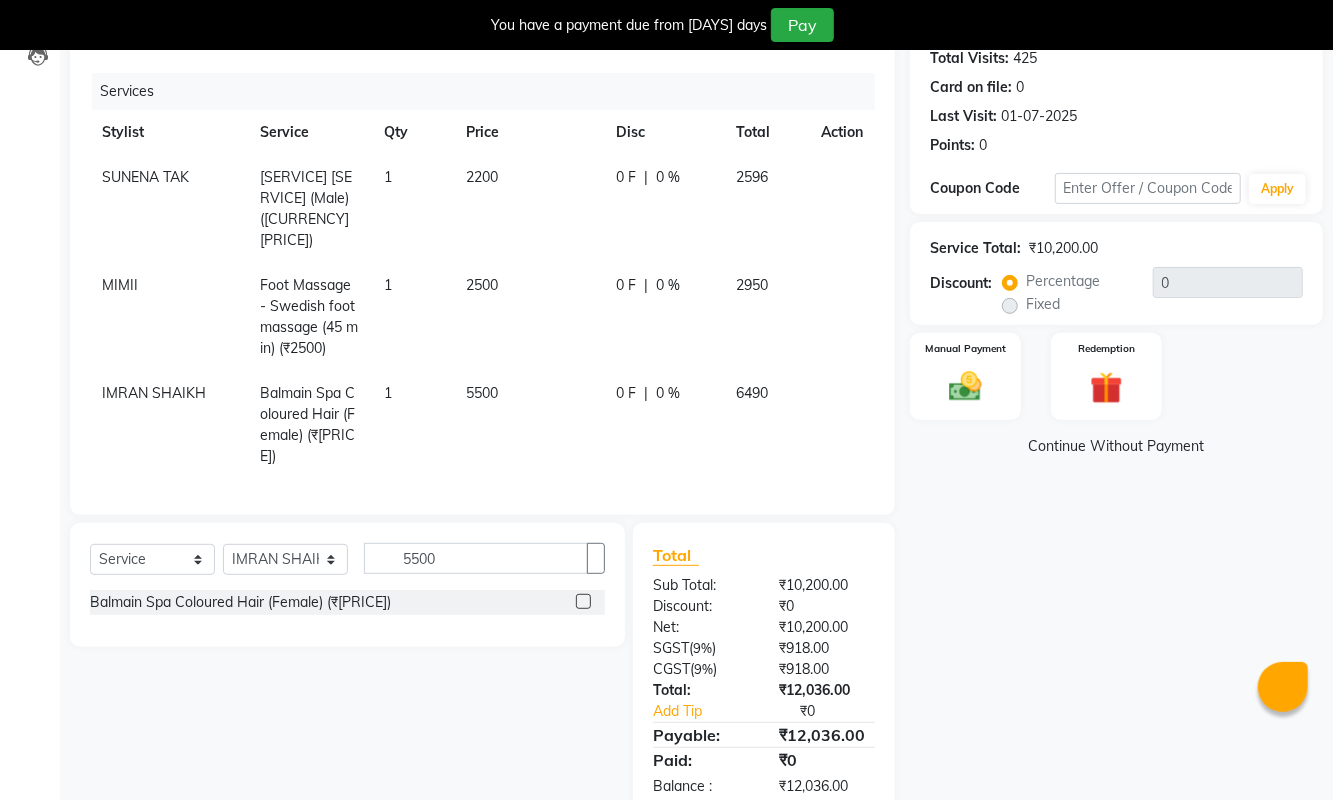 scroll, scrollTop: 271, scrollLeft: 0, axis: vertical 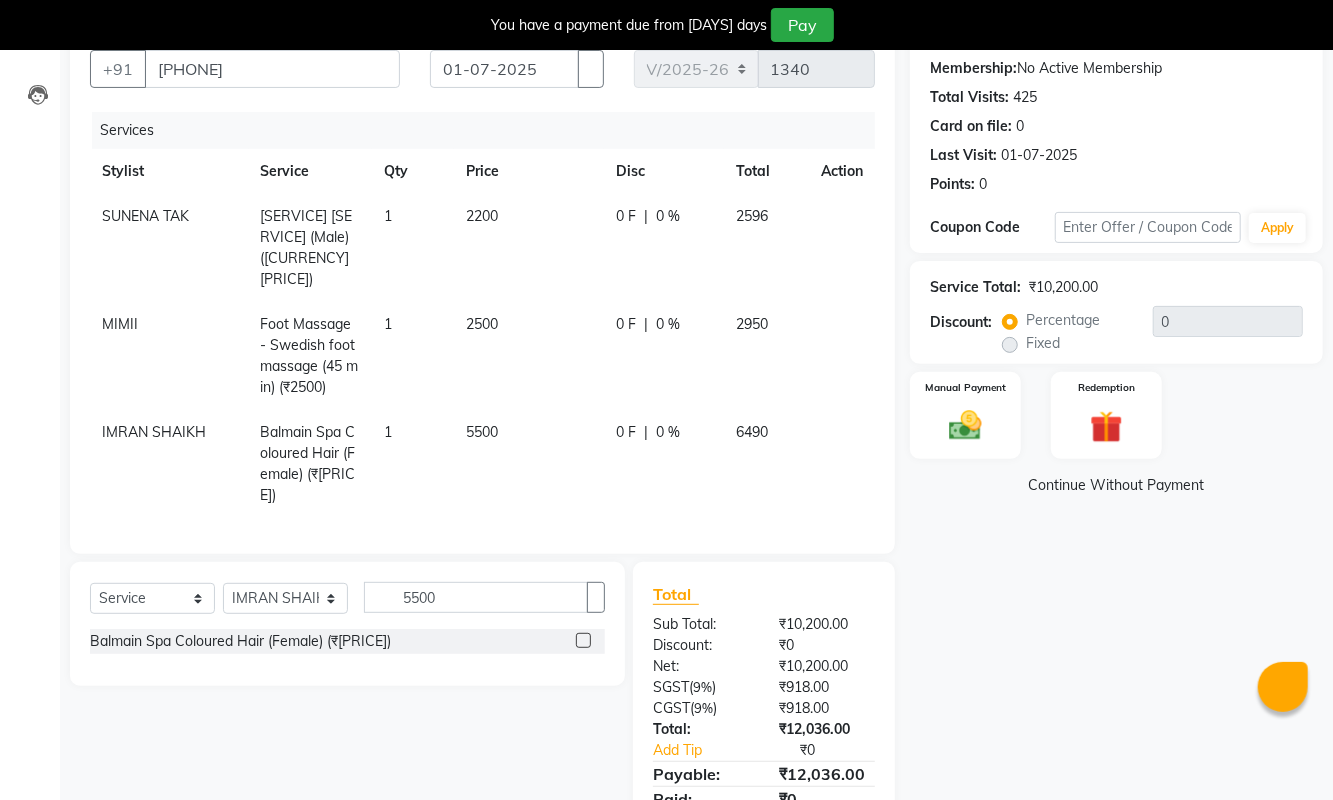 click at bounding box center [829, 206] 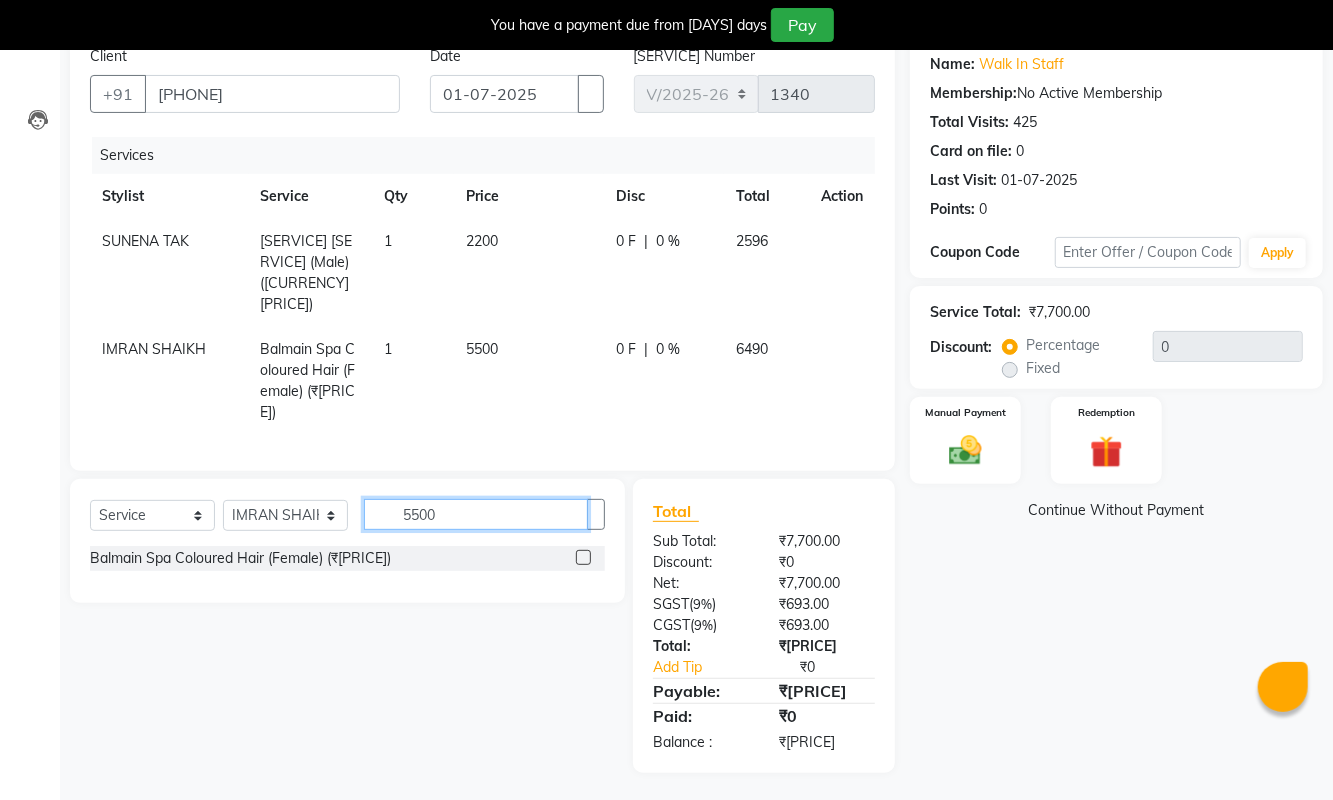 click on "5500" at bounding box center (476, 514) 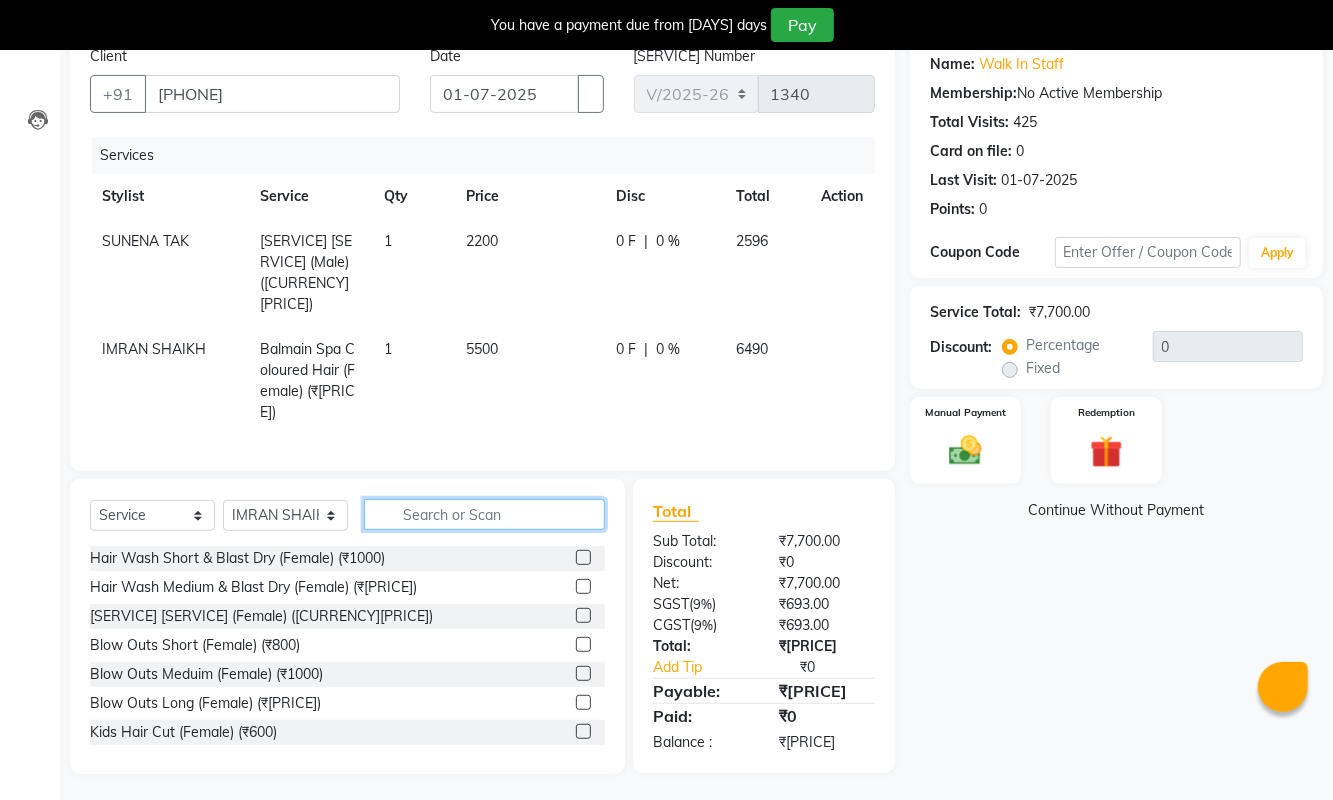 type 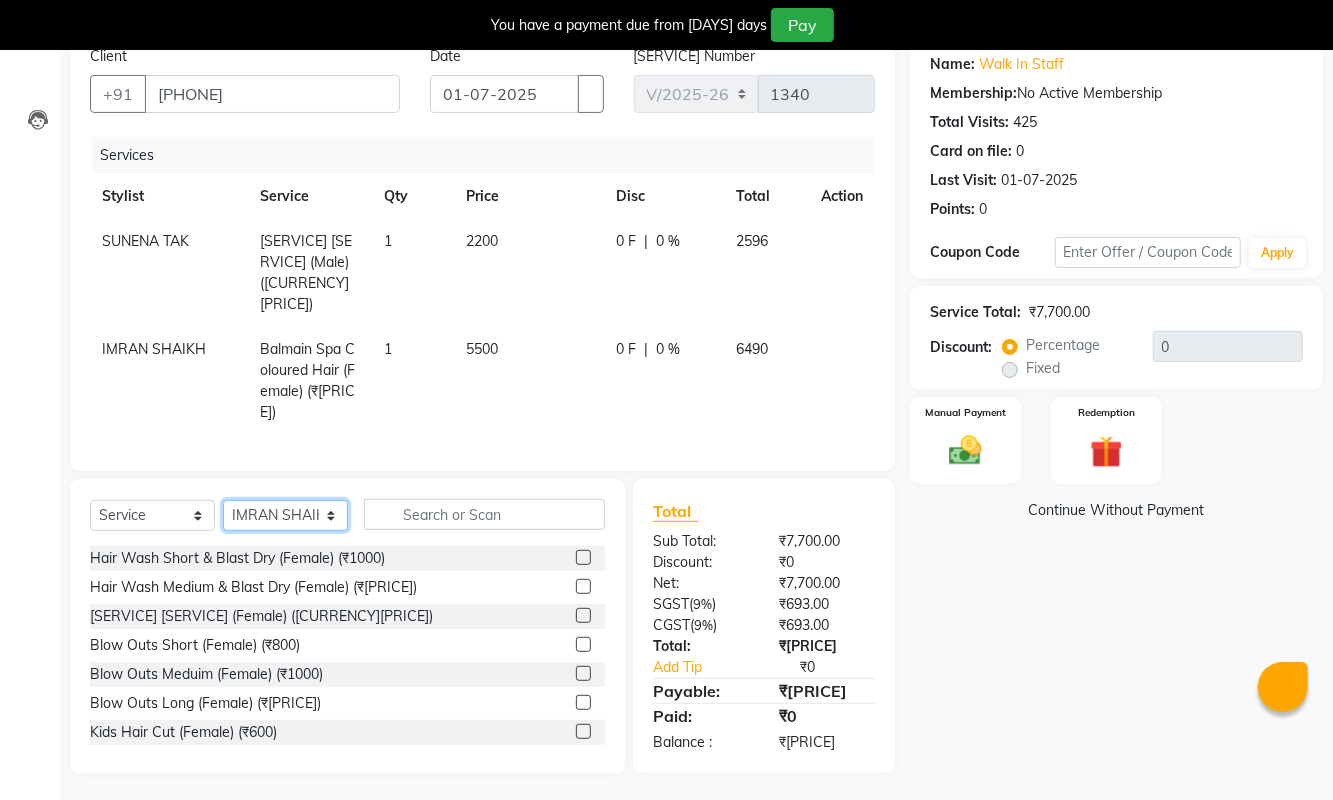 click on "Select Stylist ASHA ANIL JADHAV Dilshad Ahmad EHATESHAM ALI EVVA FARHEEN SHAIKH HEEBA ARIF SHAIKH HEER BAROT IMRAN SHAIKH Mamta  Manager MANISHA MD RAJ KHAN  MD SAMEER PARWEZ MIMII MOHAMMAD ALI RUPS SAKIB SUNENA TAK ZAREENA KHAN" at bounding box center (285, 515) 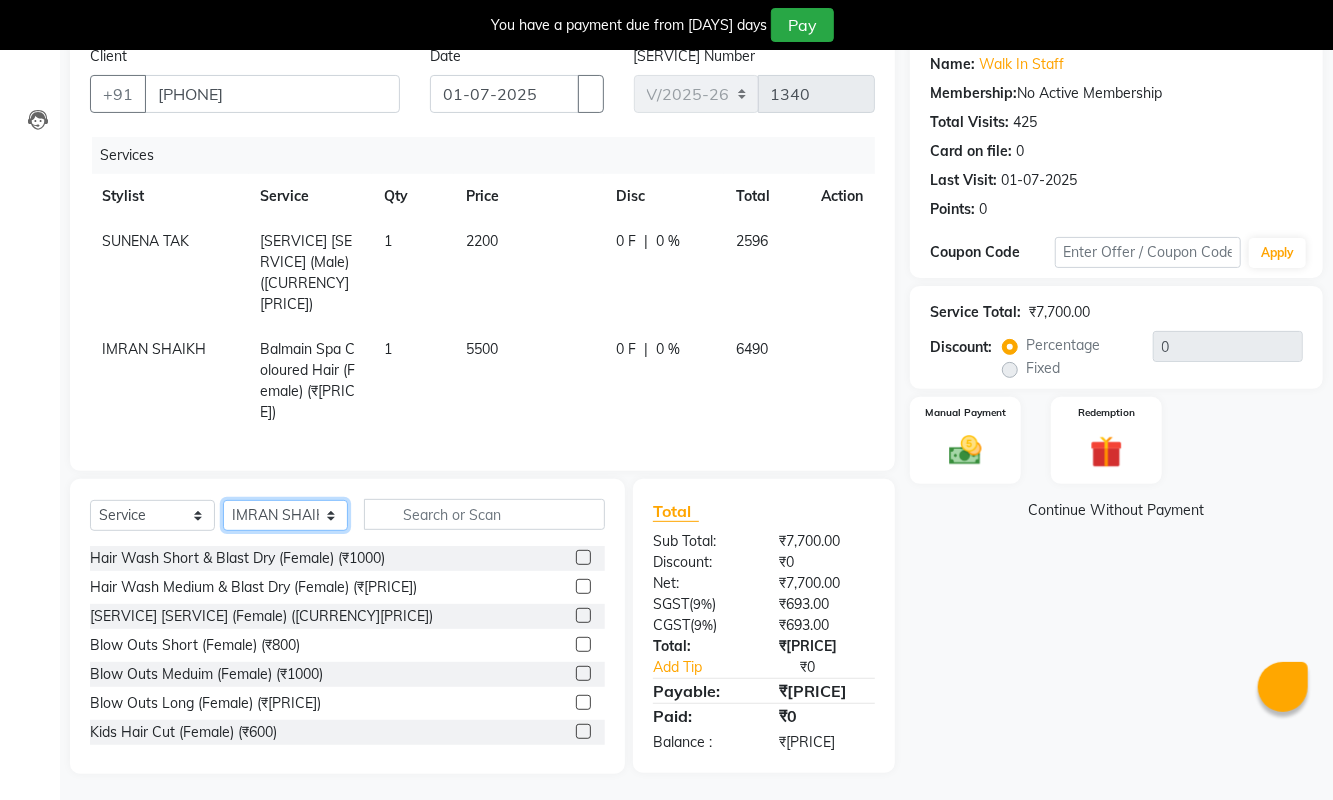 select on "54478" 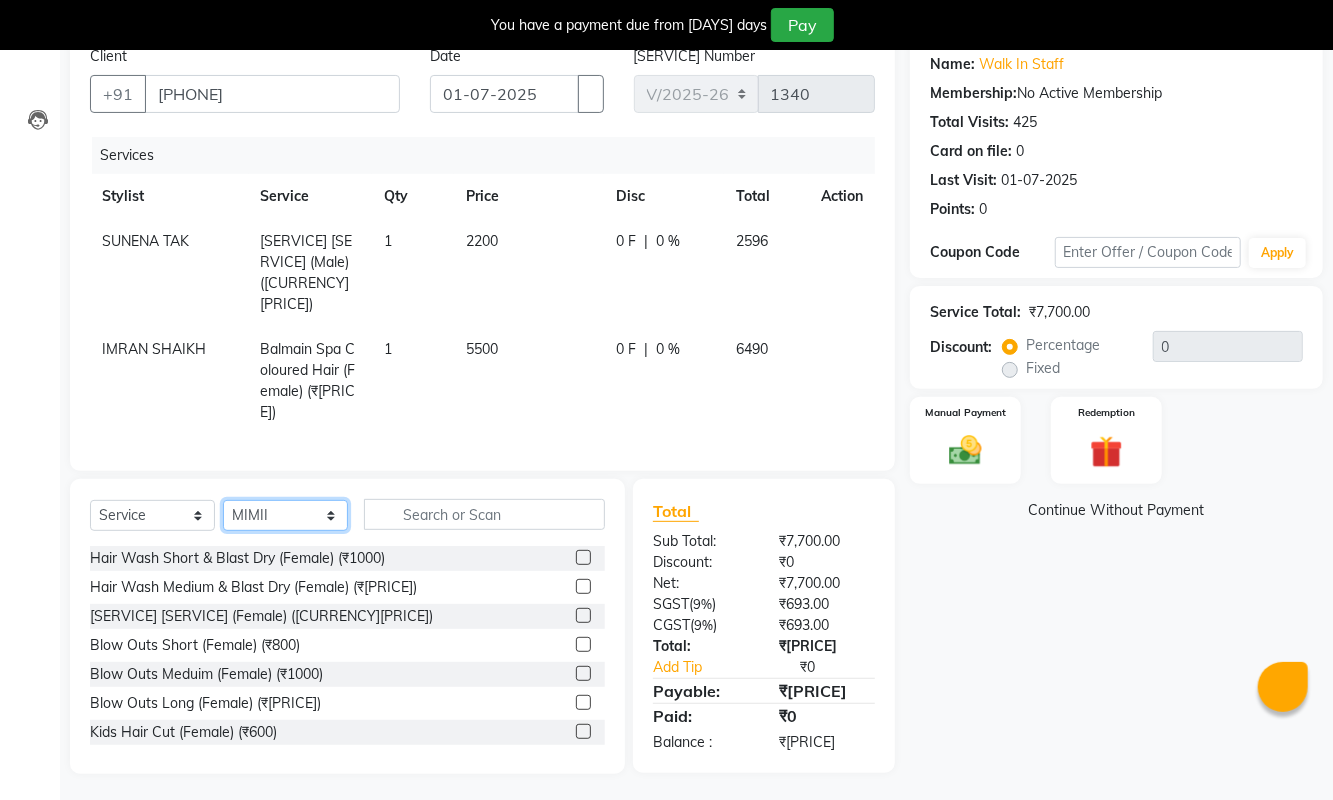 click on "Select Stylist ASHA ANIL JADHAV Dilshad Ahmad EHATESHAM ALI EVVA FARHEEN SHAIKH HEEBA ARIF SHAIKH HEER BAROT IMRAN SHAIKH Mamta  Manager MANISHA MD RAJ KHAN  MD SAMEER PARWEZ MIMII MOHAMMAD ALI RUPS SAKIB SUNENA TAK ZAREENA KHAN" at bounding box center [285, 515] 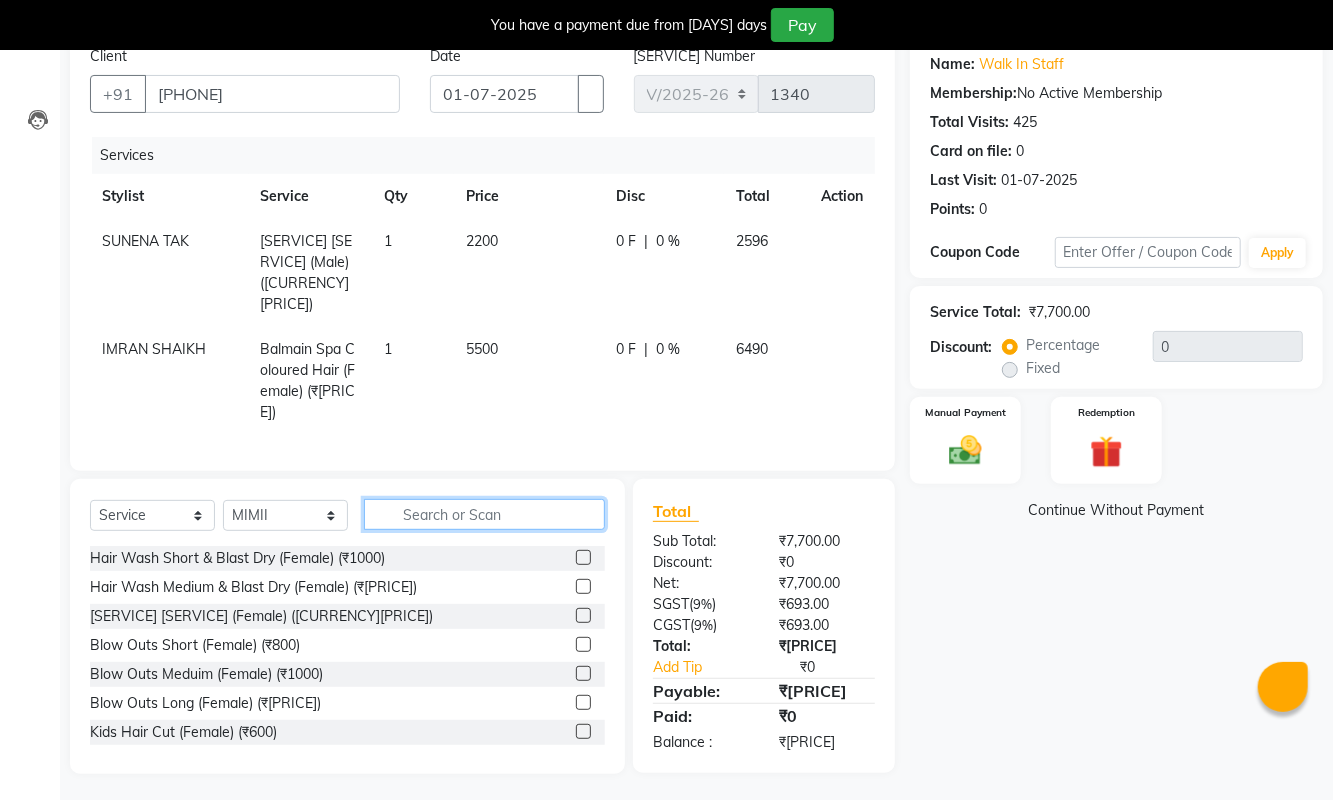 click at bounding box center [484, 514] 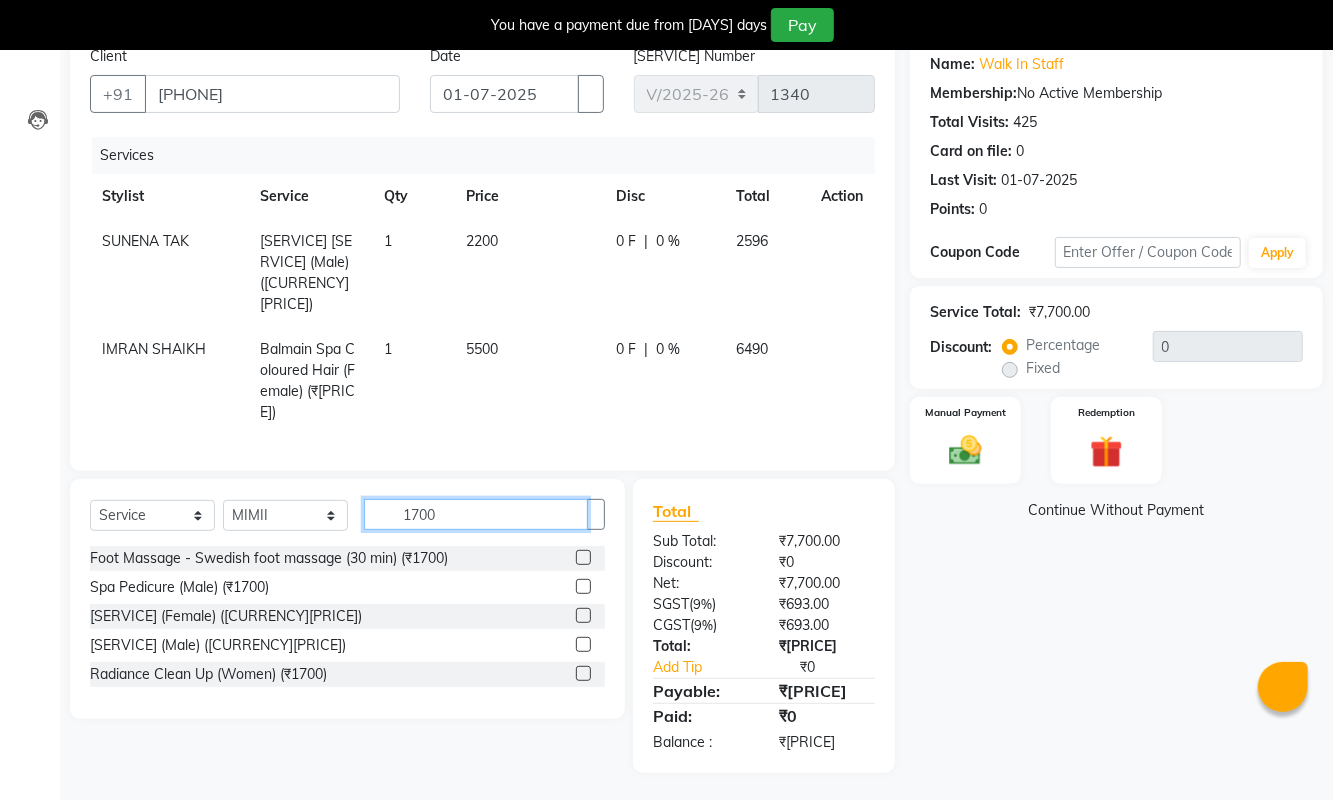 type on "1700" 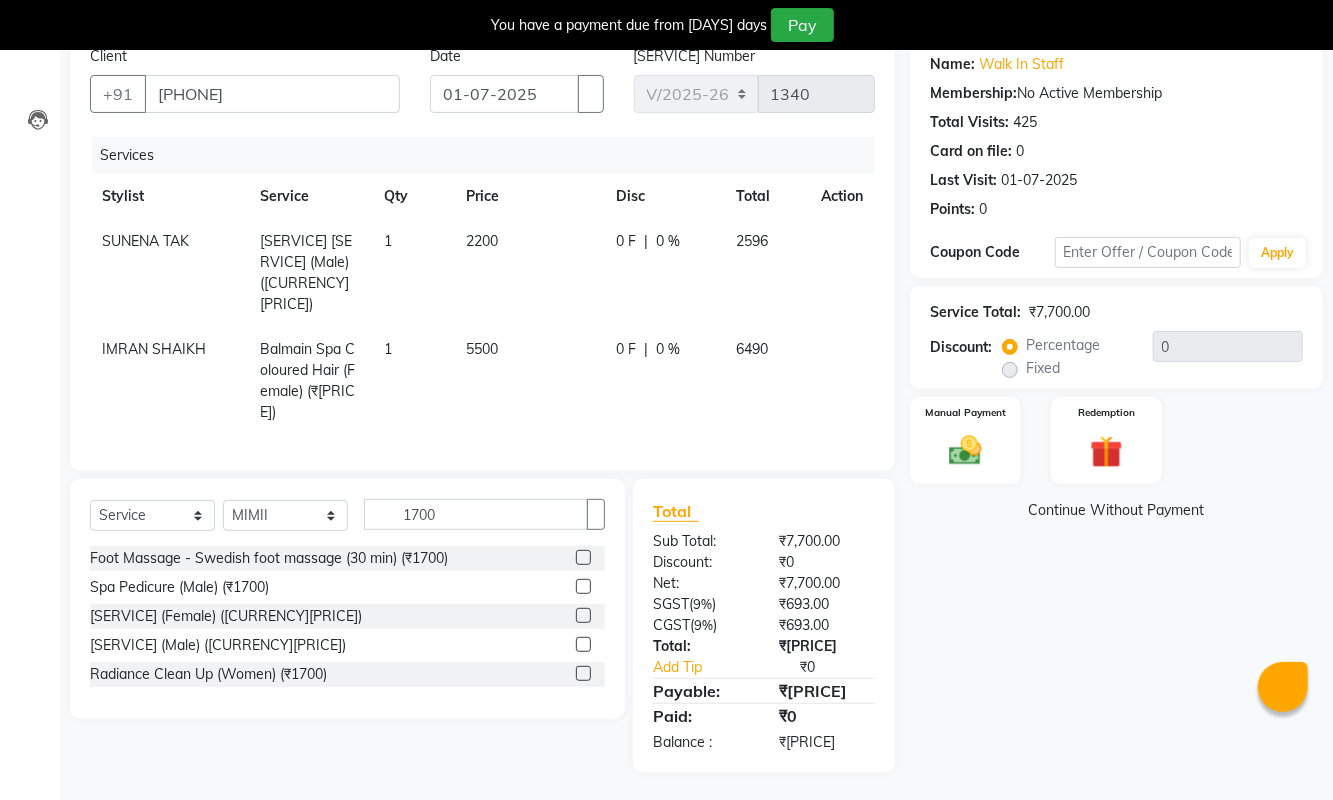 click at bounding box center (583, 586) 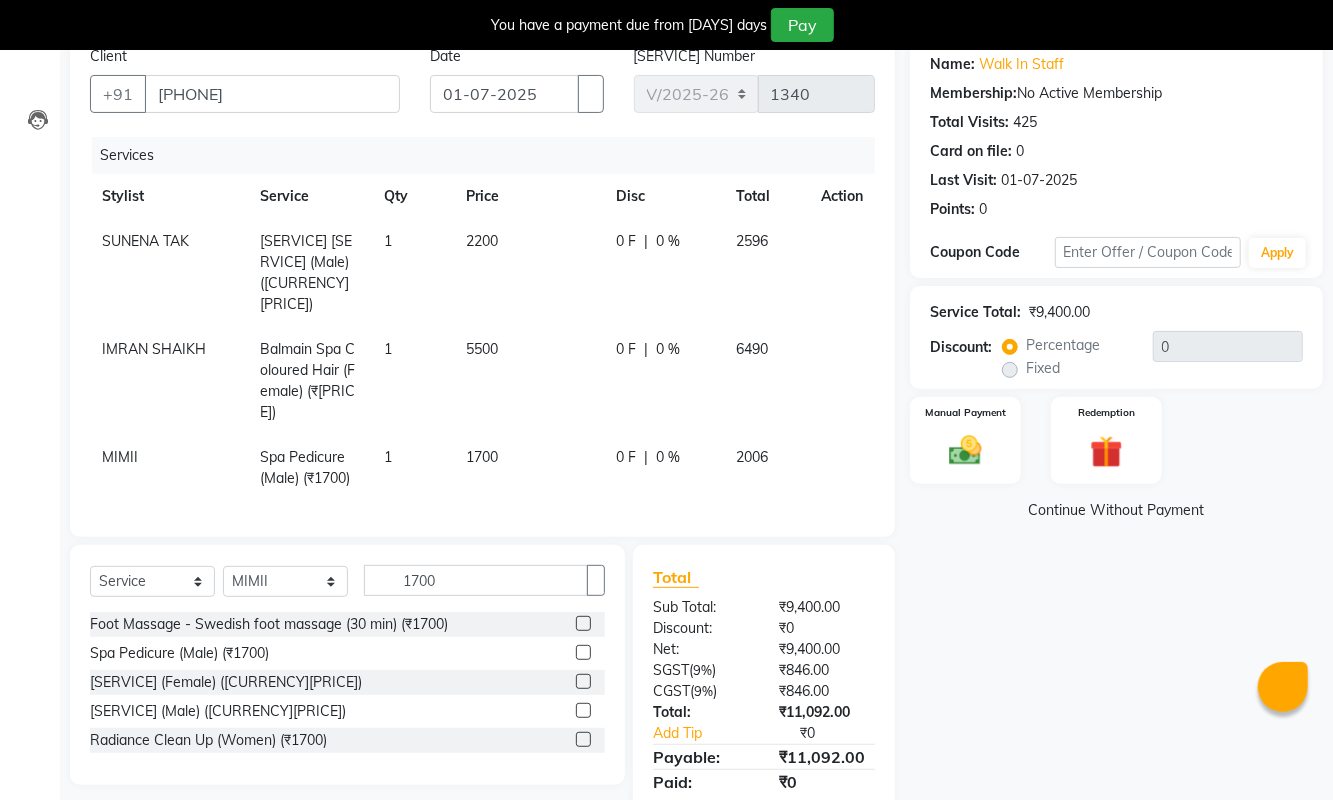 scroll, scrollTop: 229, scrollLeft: 0, axis: vertical 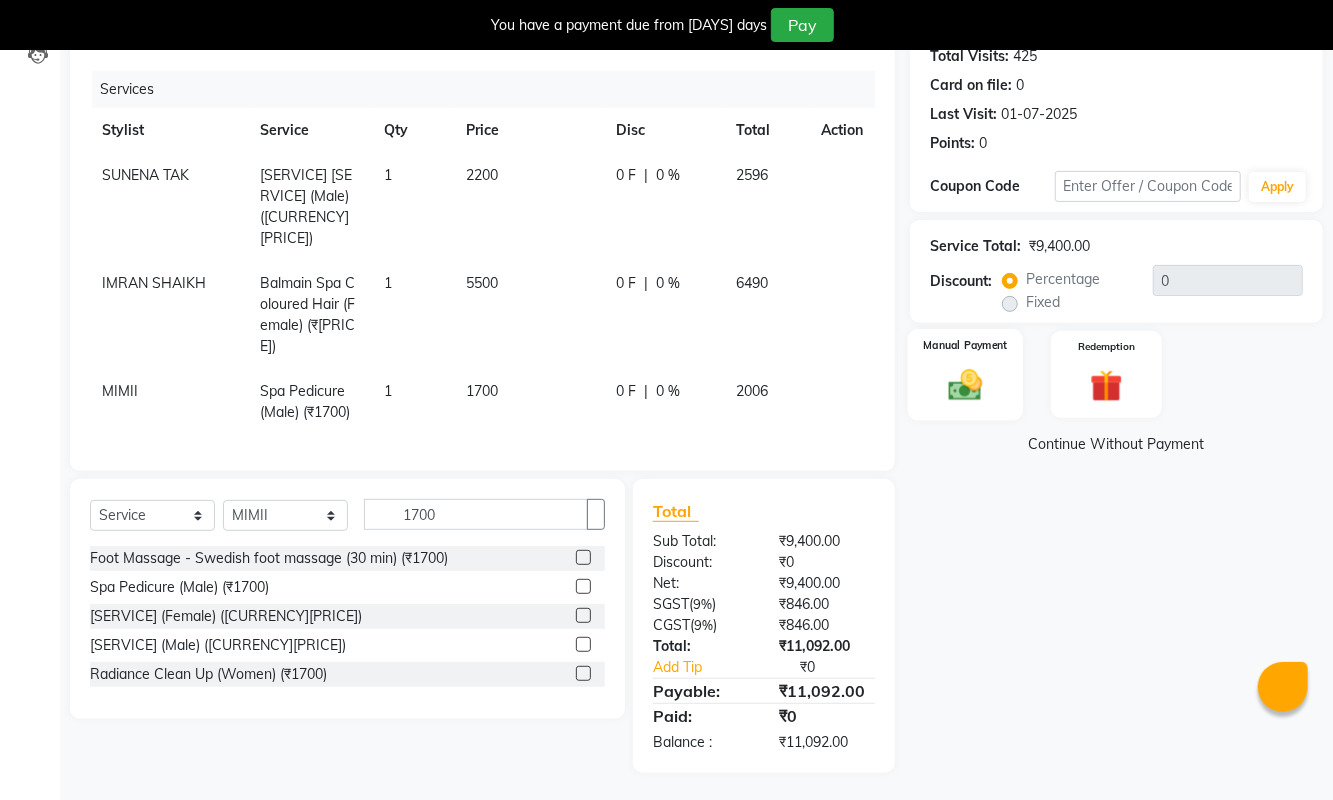 click at bounding box center [965, 384] 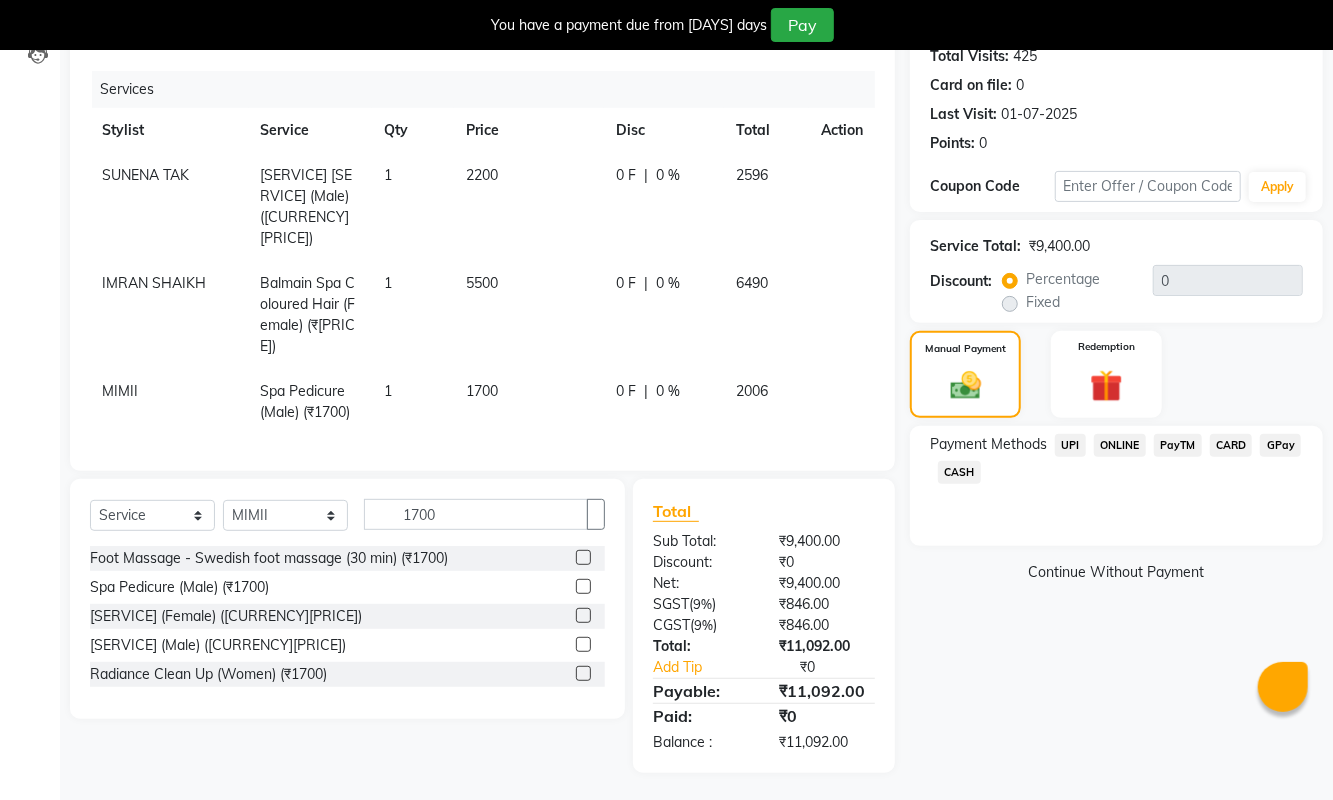 click on "CARD" at bounding box center [1070, 445] 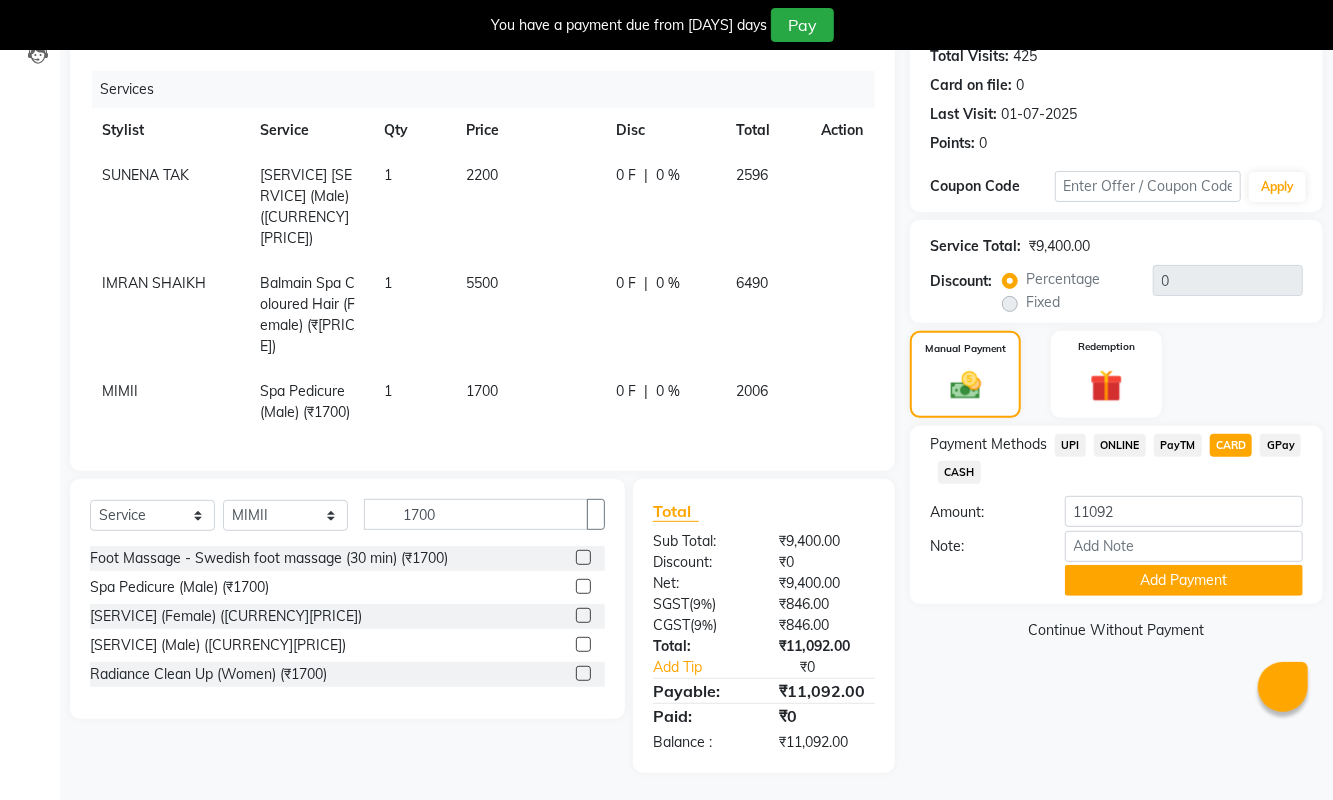 click on "Continue Without Payment" at bounding box center (1116, 630) 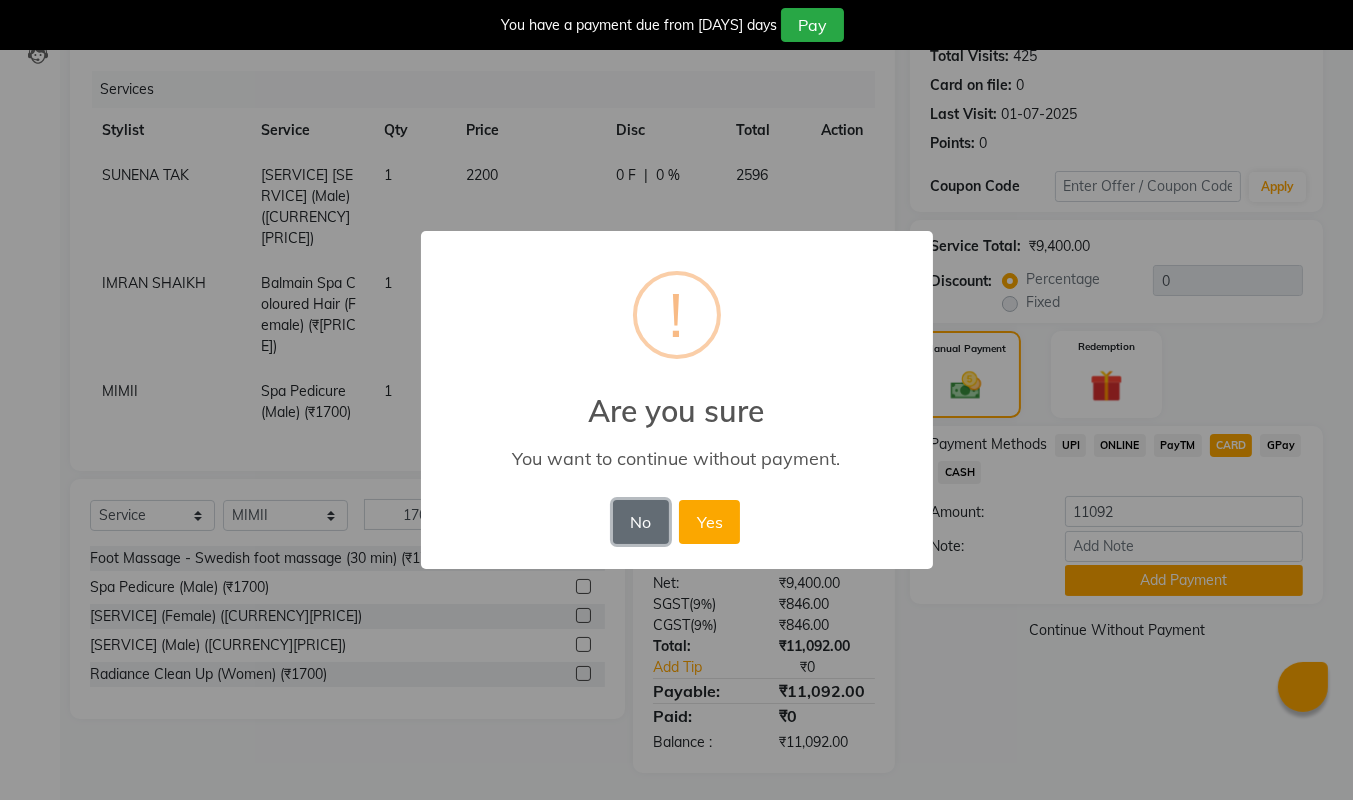 click on "No" at bounding box center (641, 522) 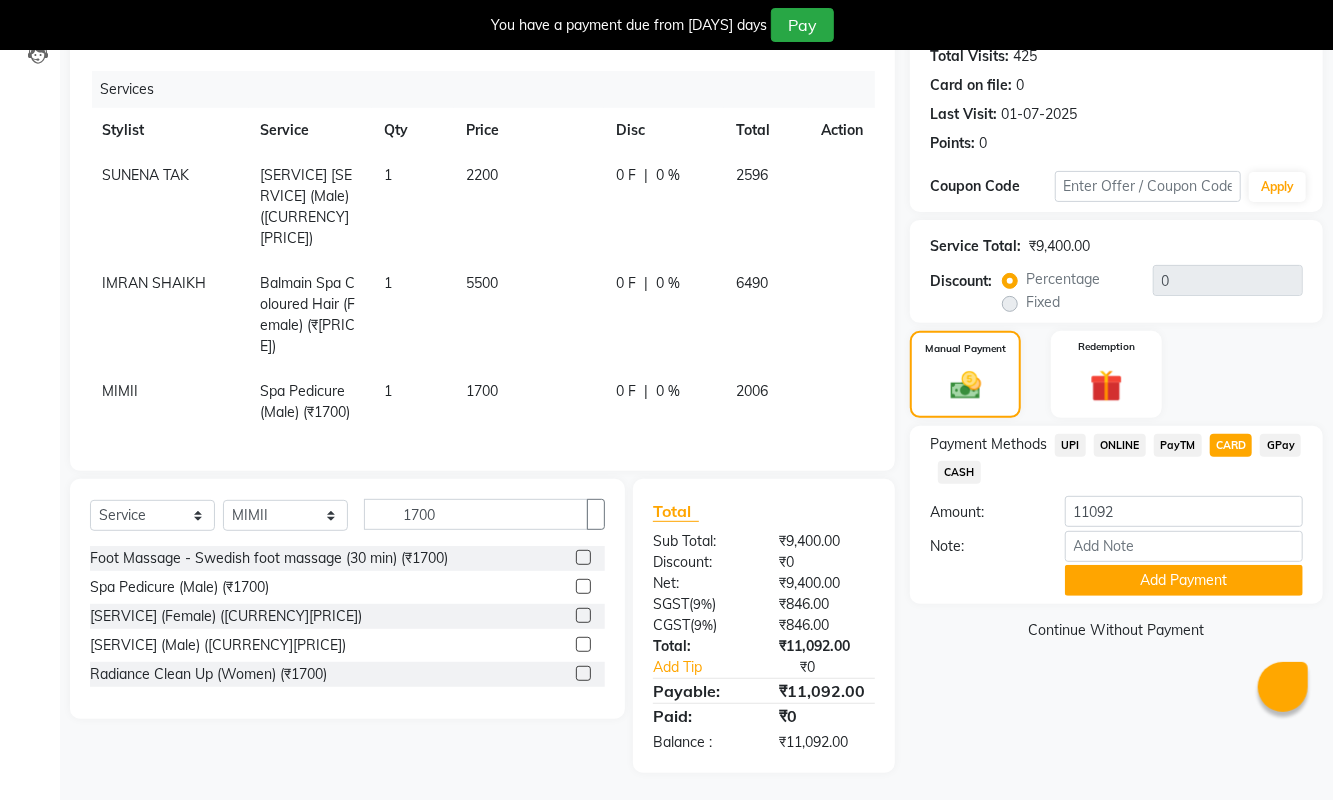 click on "CARD" at bounding box center [1231, 445] 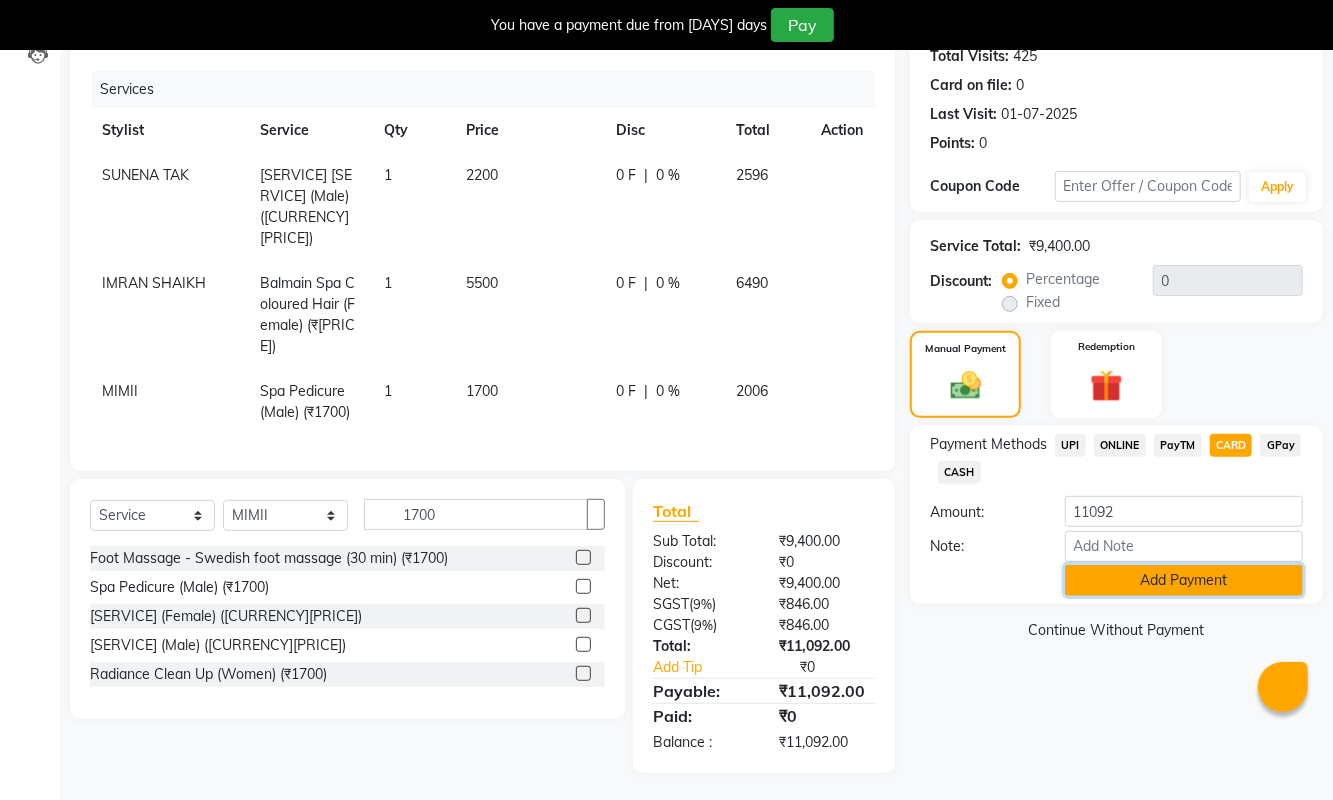 click on "Add Payment" at bounding box center (1184, 580) 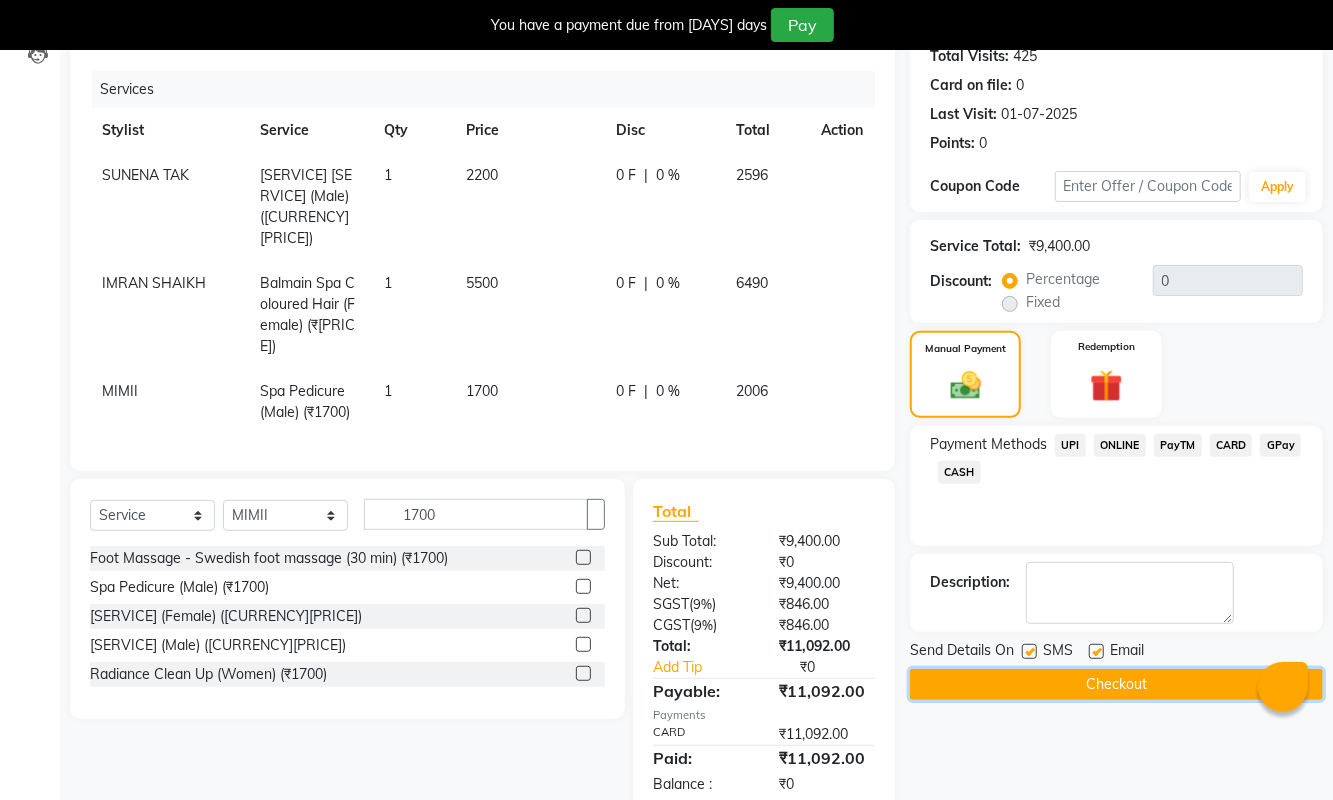 click on "Checkout" at bounding box center (1116, 684) 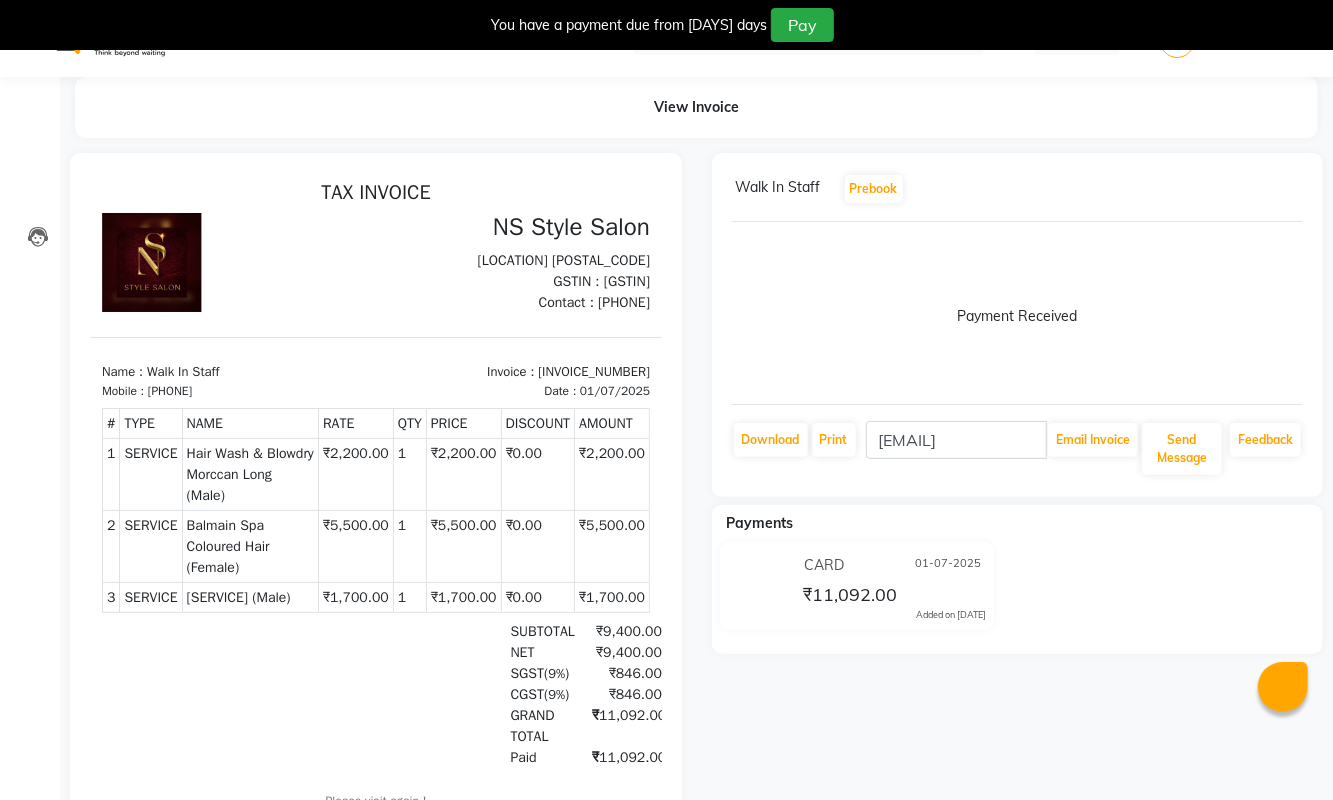 scroll, scrollTop: 0, scrollLeft: 0, axis: both 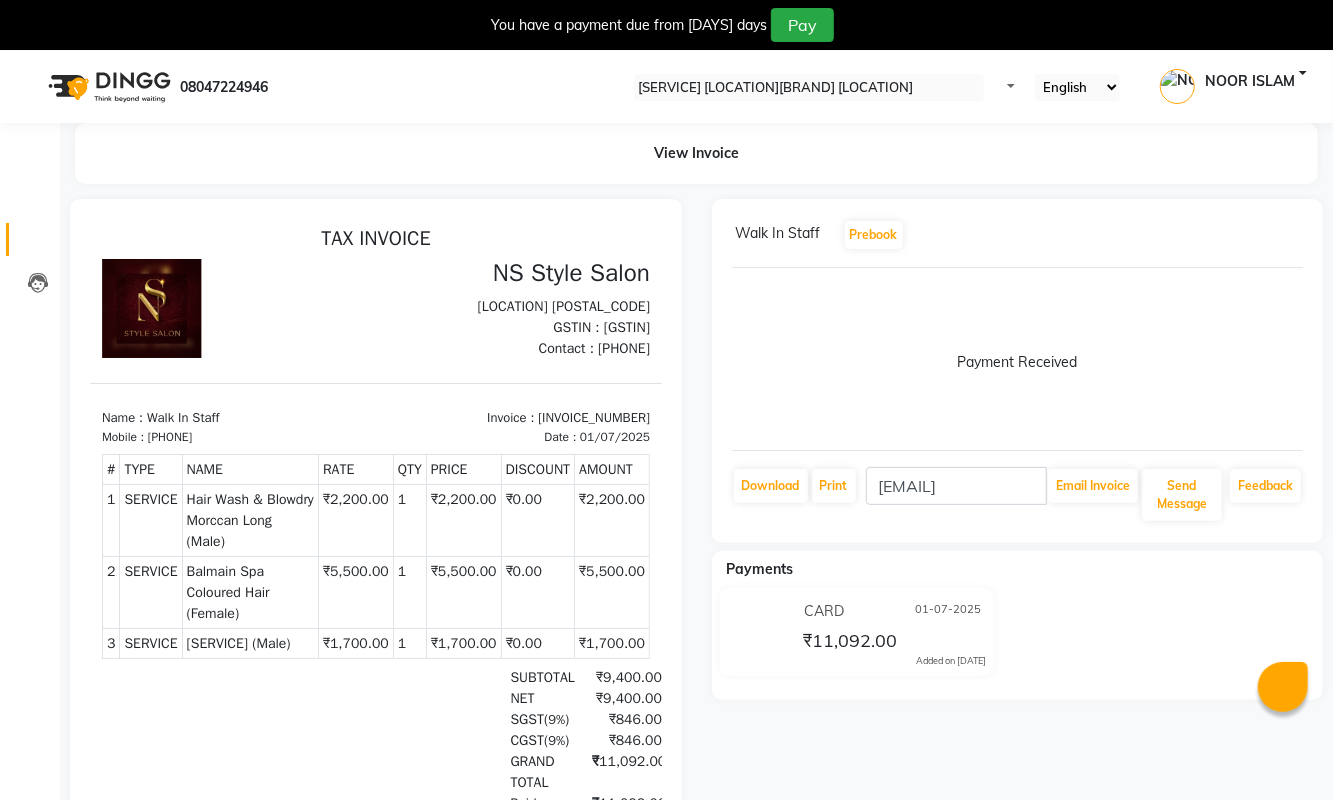 click at bounding box center [37, 244] 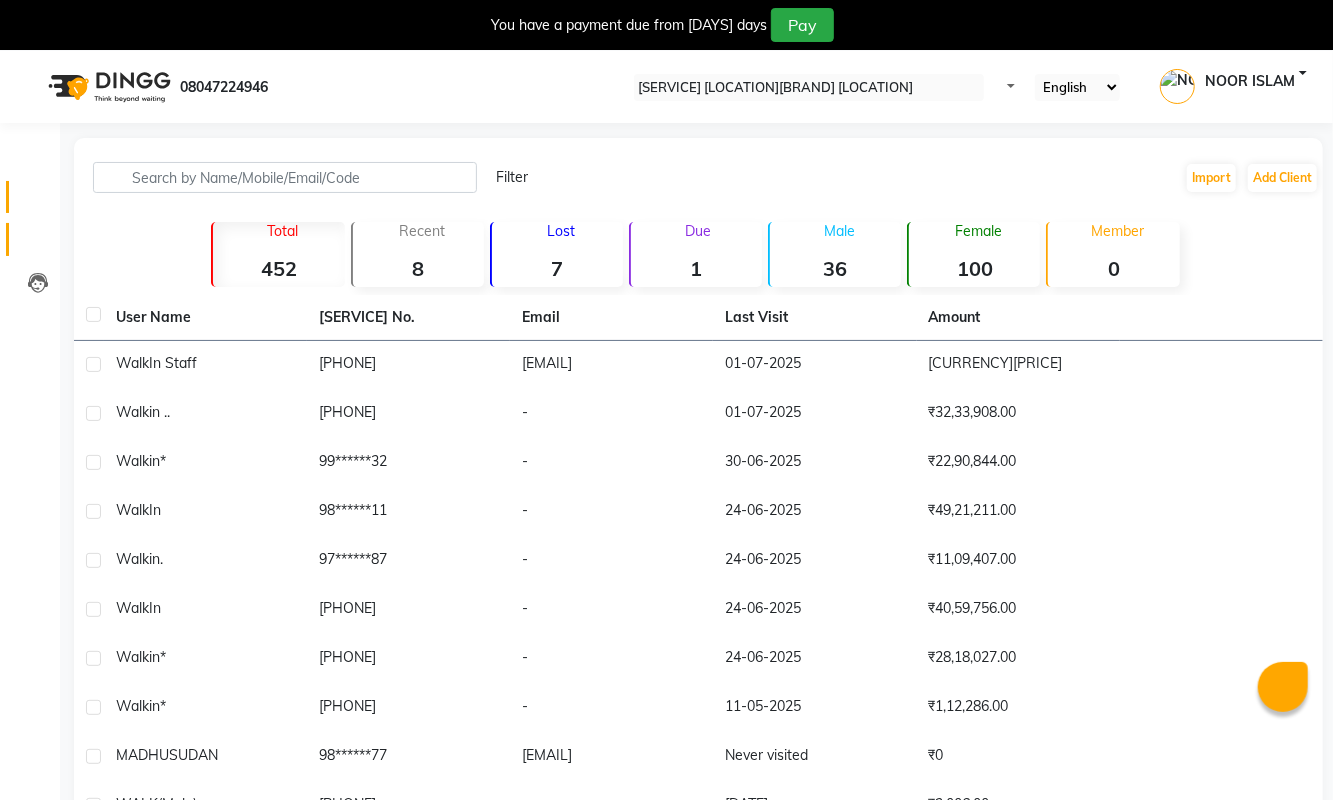 click at bounding box center [38, 202] 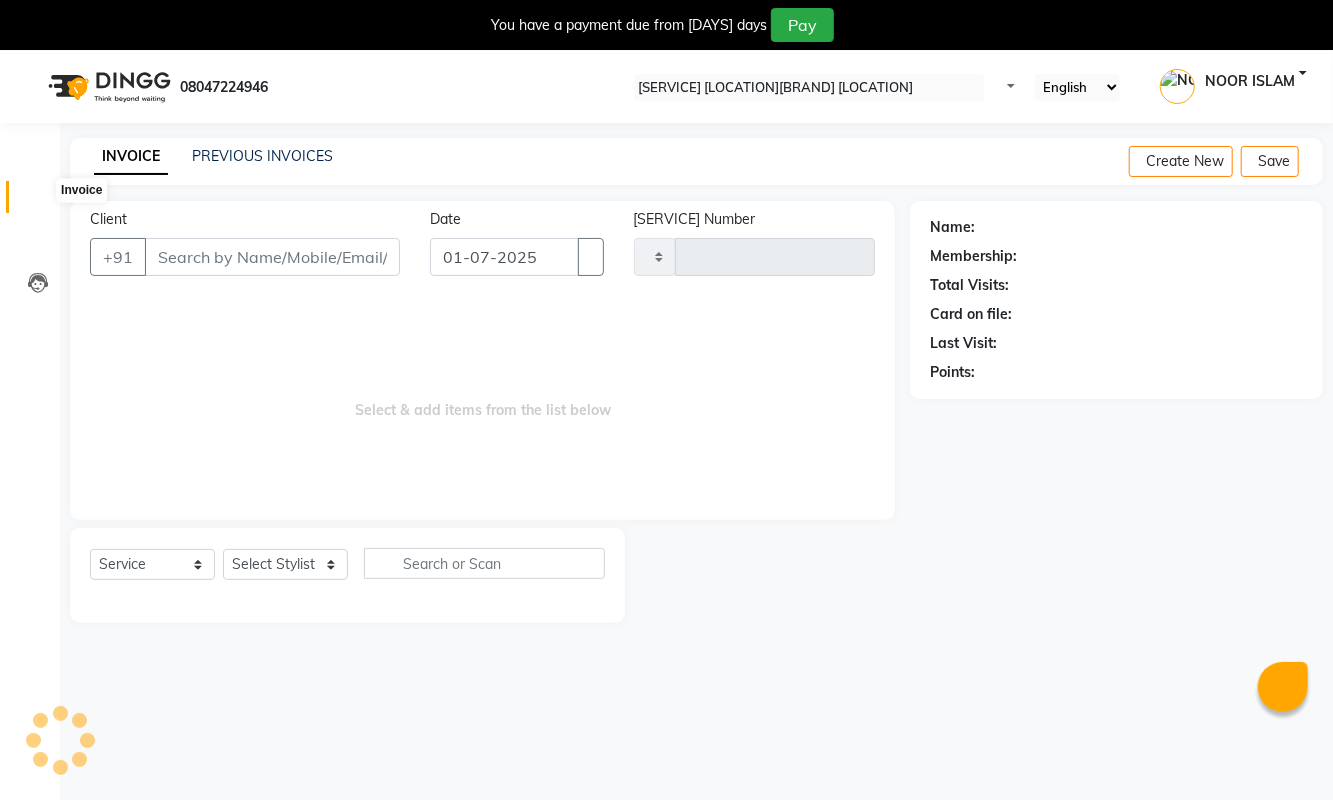 scroll, scrollTop: 51, scrollLeft: 0, axis: vertical 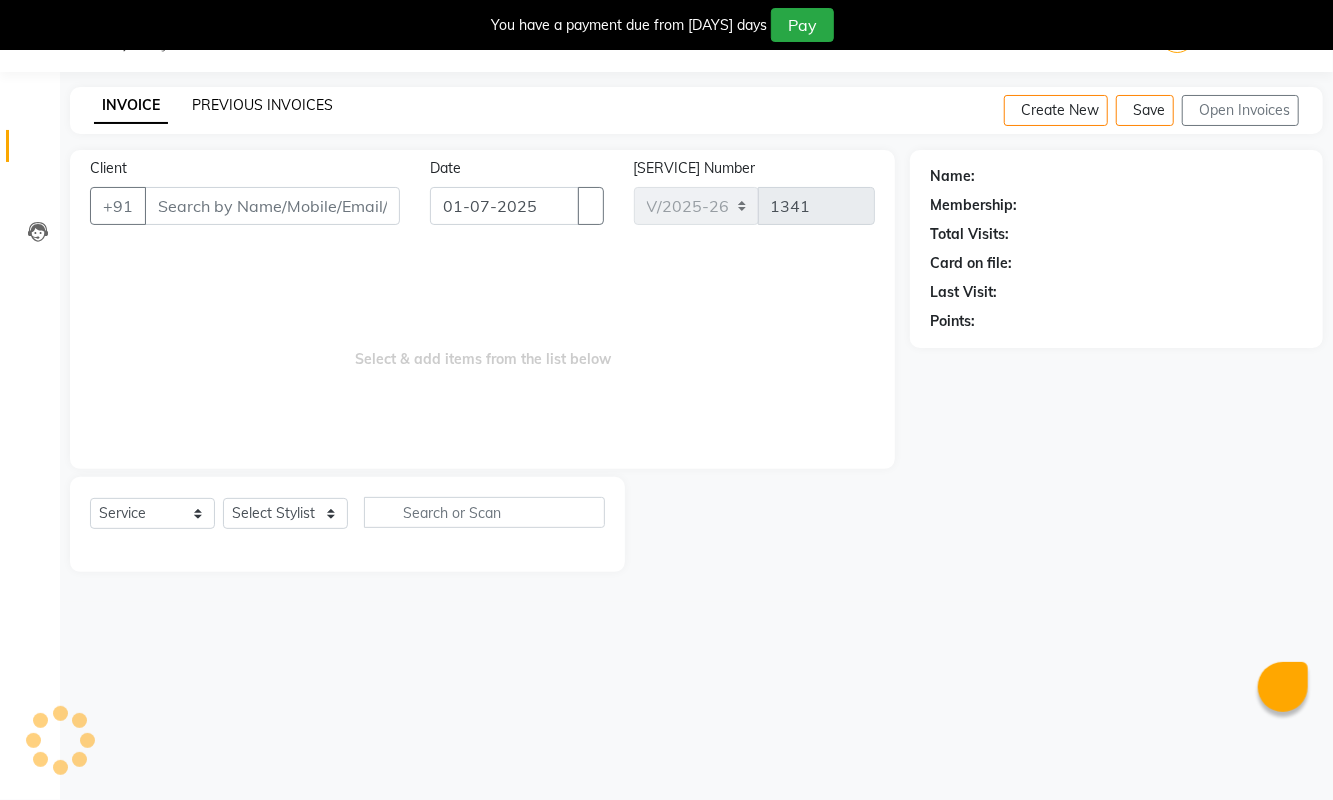 click on "PREVIOUS INVOICES" at bounding box center (262, 105) 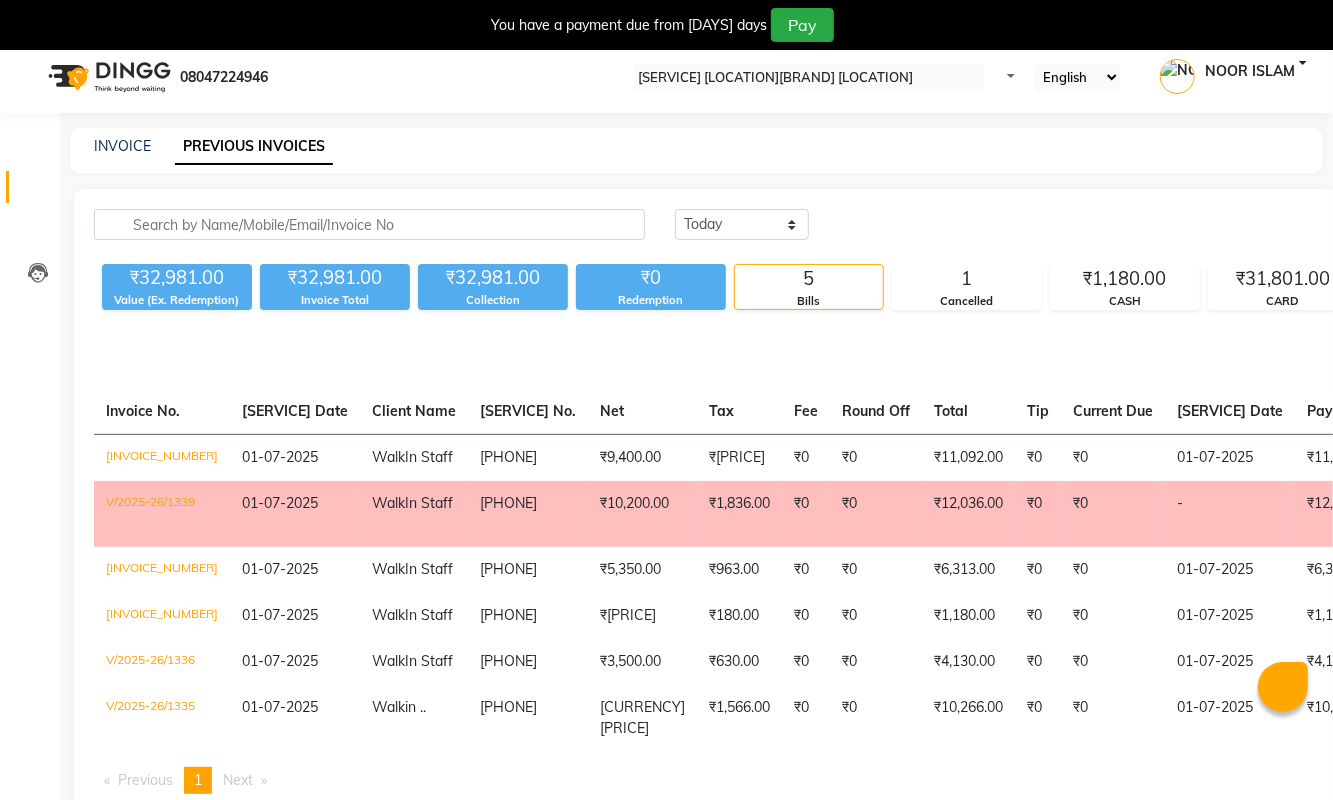 scroll, scrollTop: 0, scrollLeft: 0, axis: both 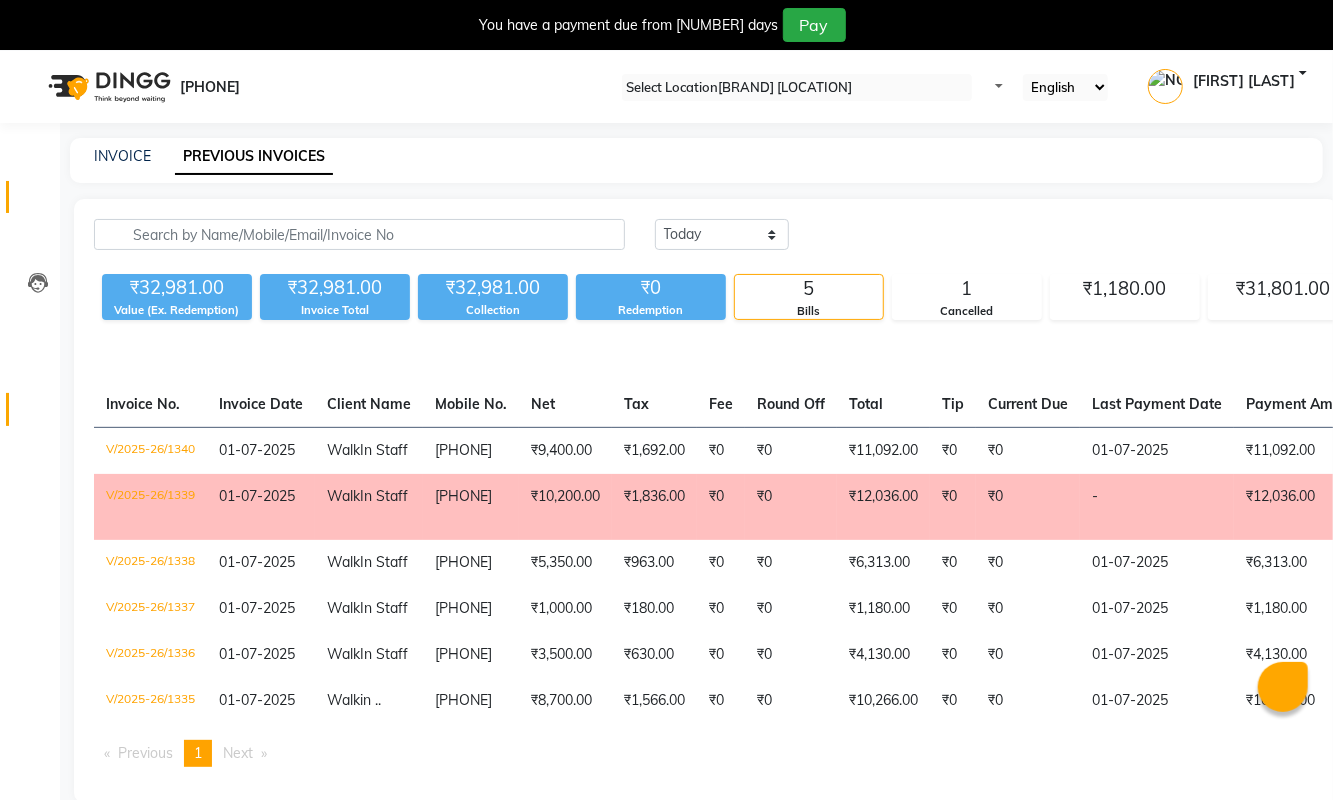 click on "Reports" at bounding box center [30, 409] 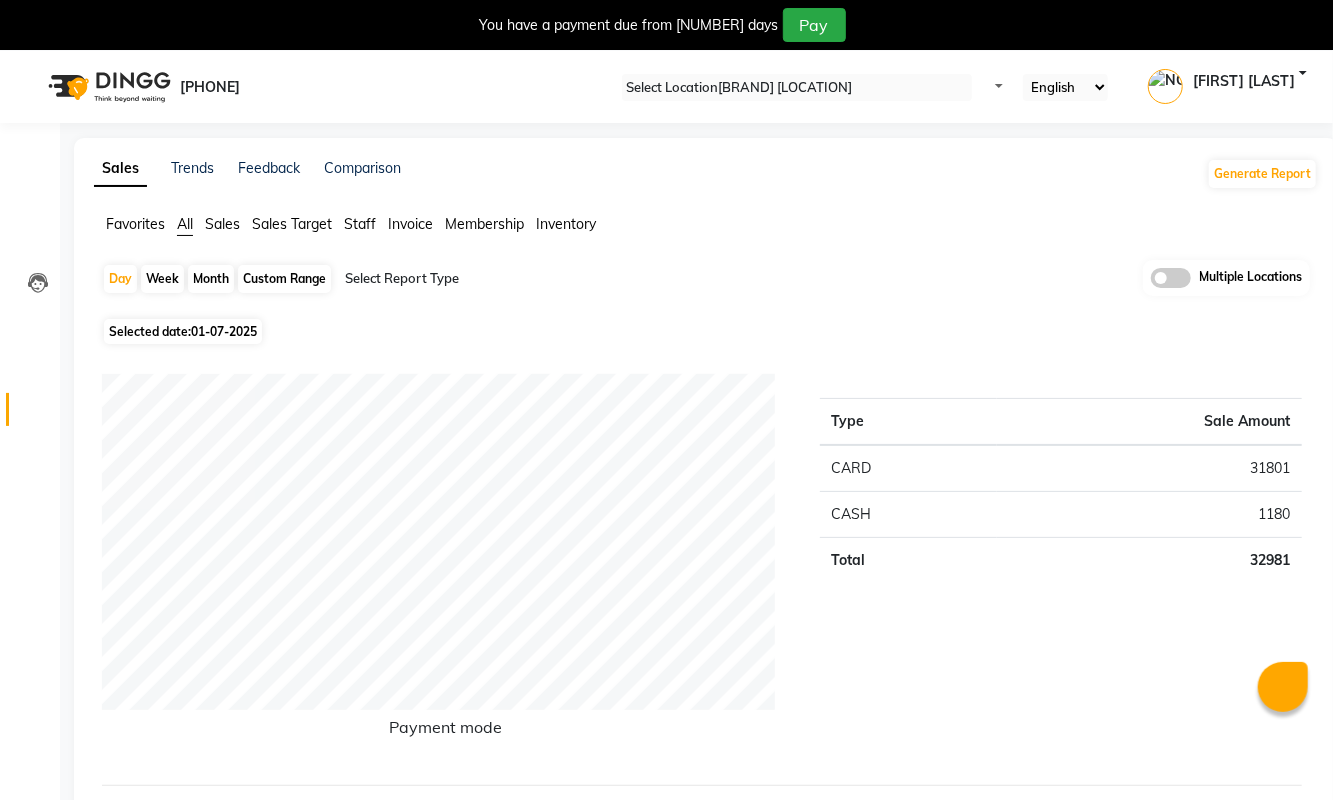 click on "Staff" at bounding box center [135, 224] 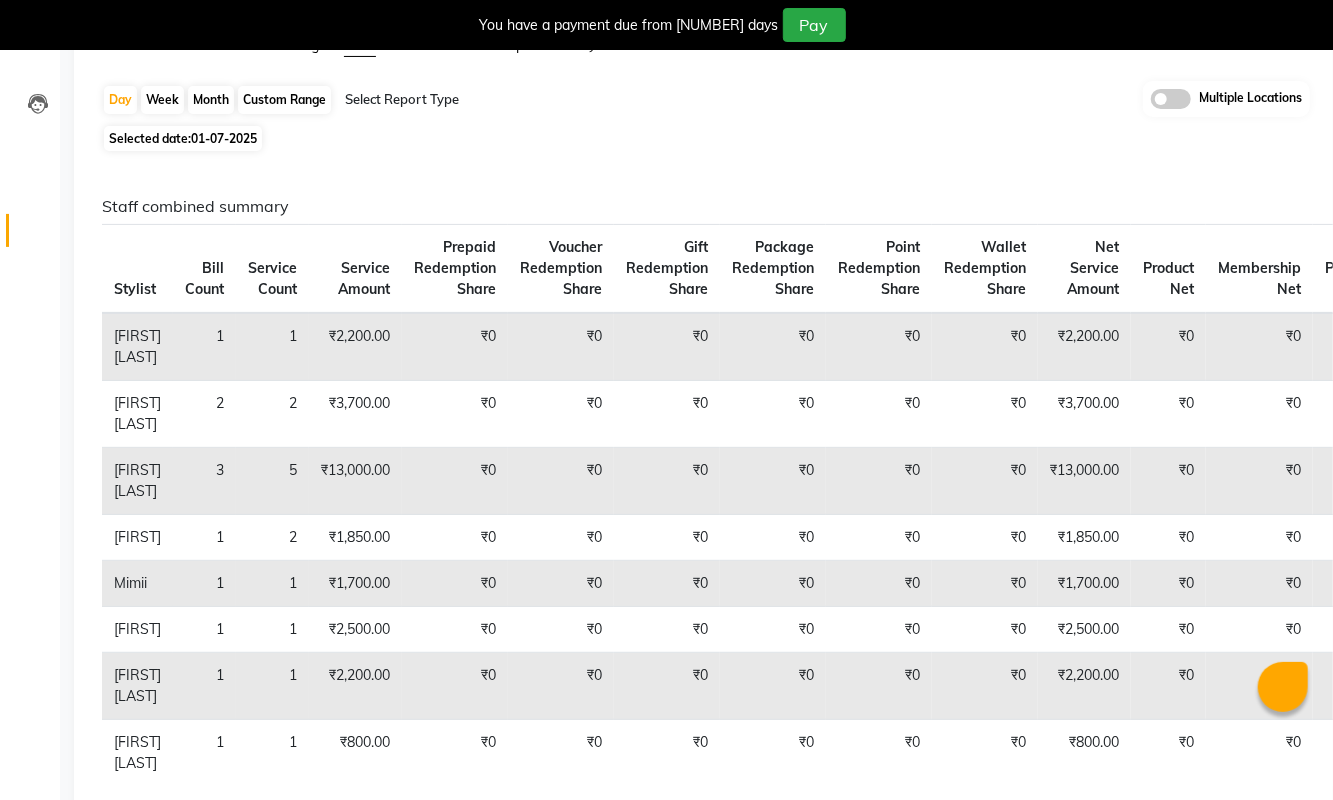 scroll, scrollTop: 0, scrollLeft: 0, axis: both 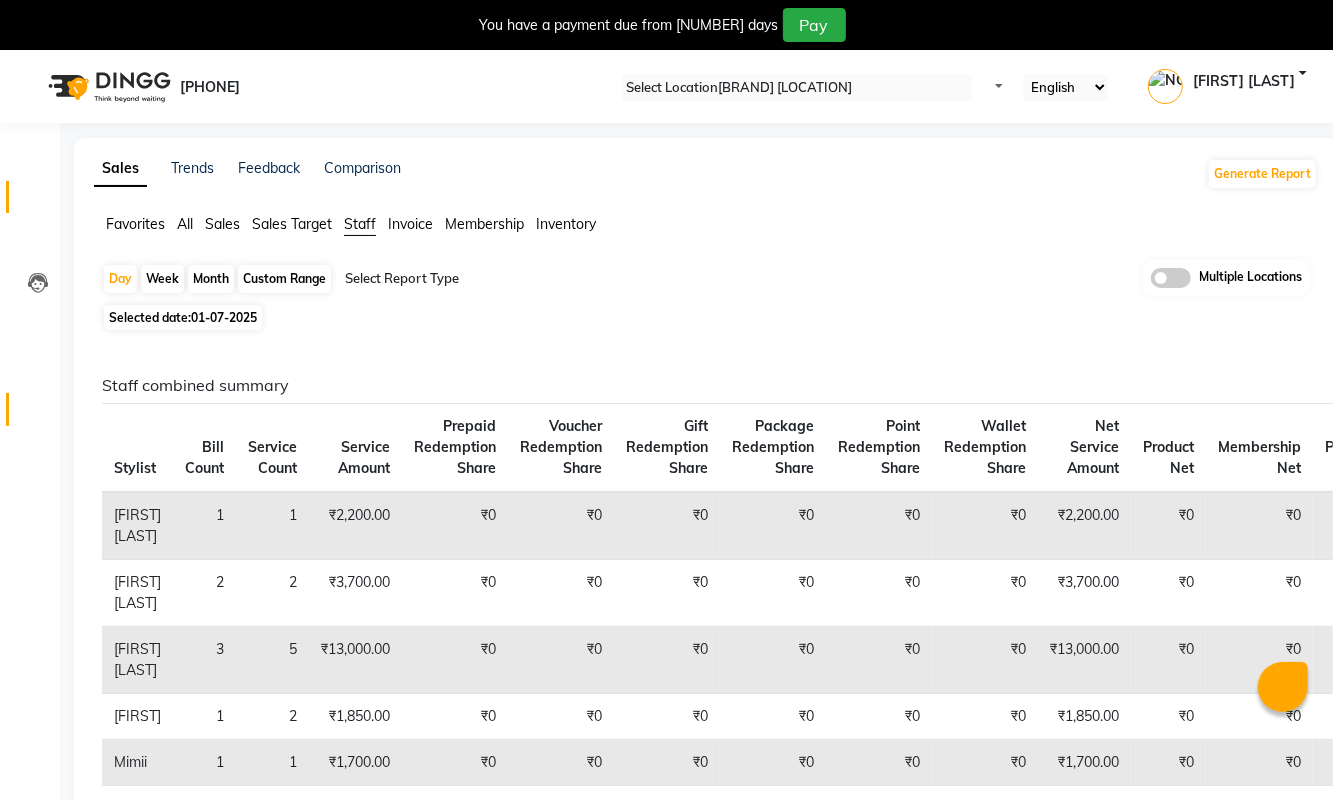 click at bounding box center [38, 202] 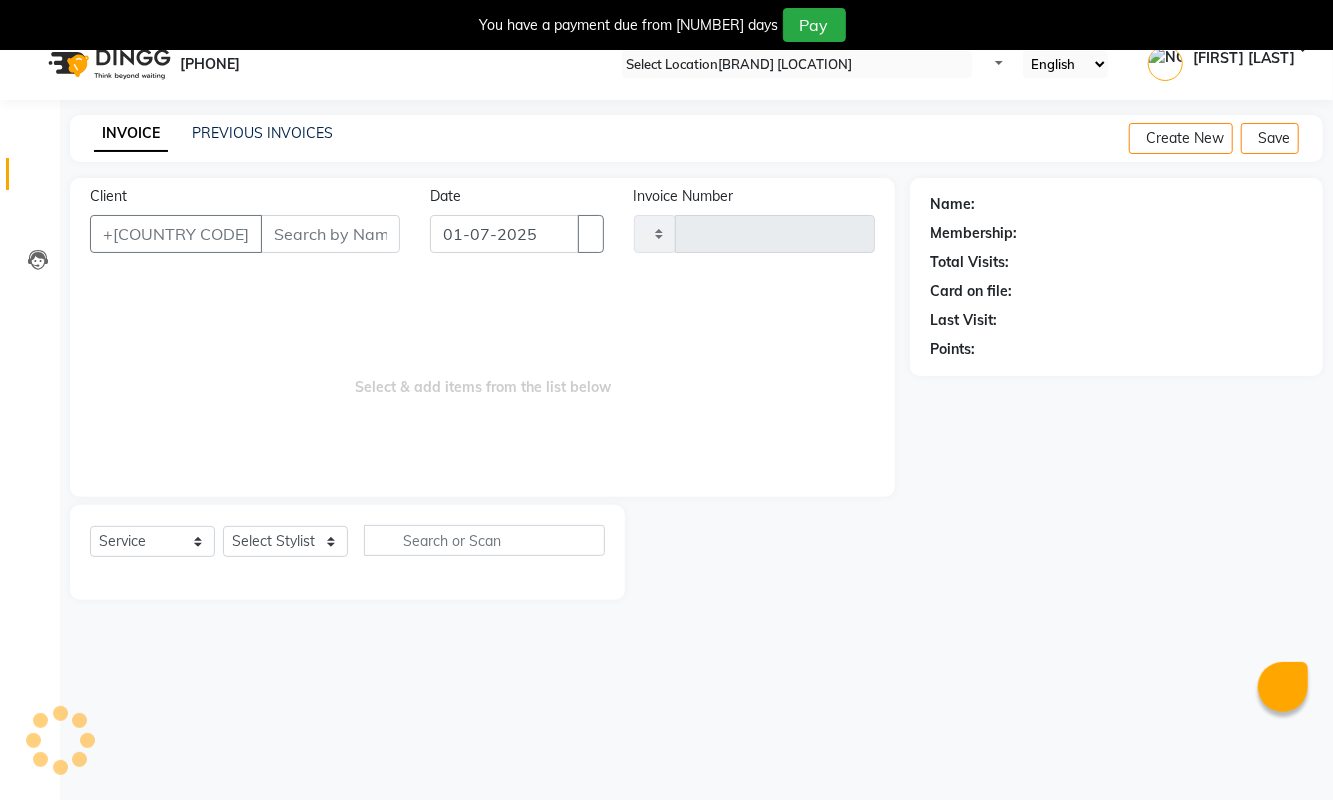 scroll, scrollTop: 51, scrollLeft: 0, axis: vertical 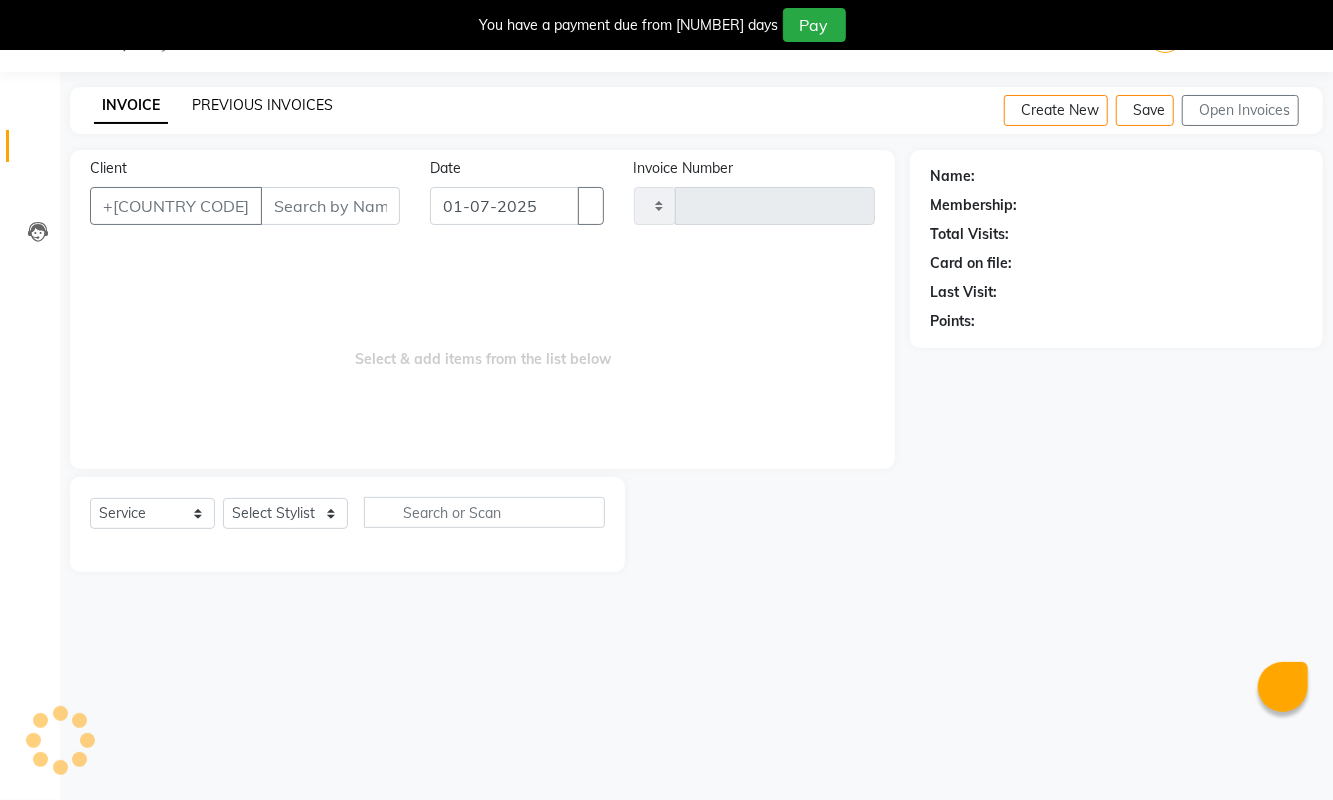 click on "PREVIOUS INVOICES" at bounding box center (262, 105) 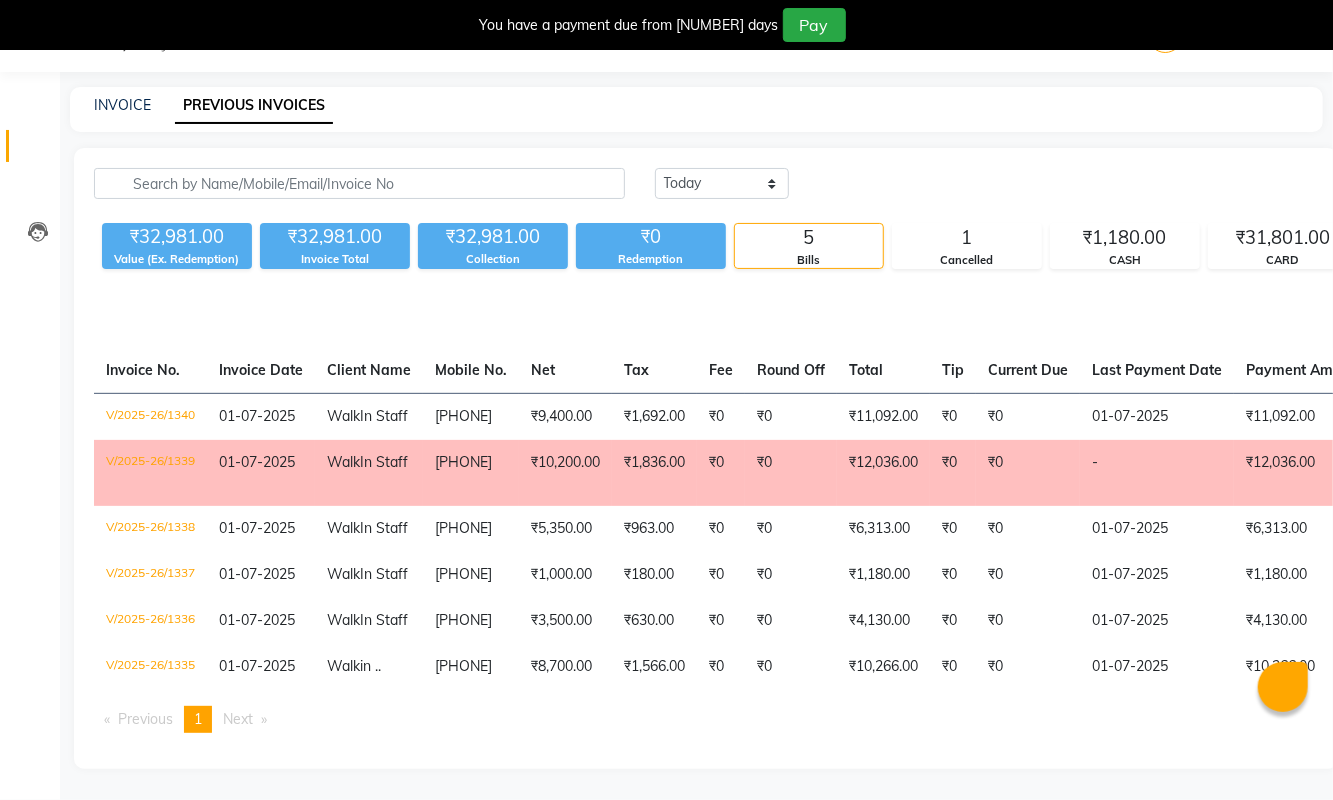 scroll, scrollTop: 0, scrollLeft: 0, axis: both 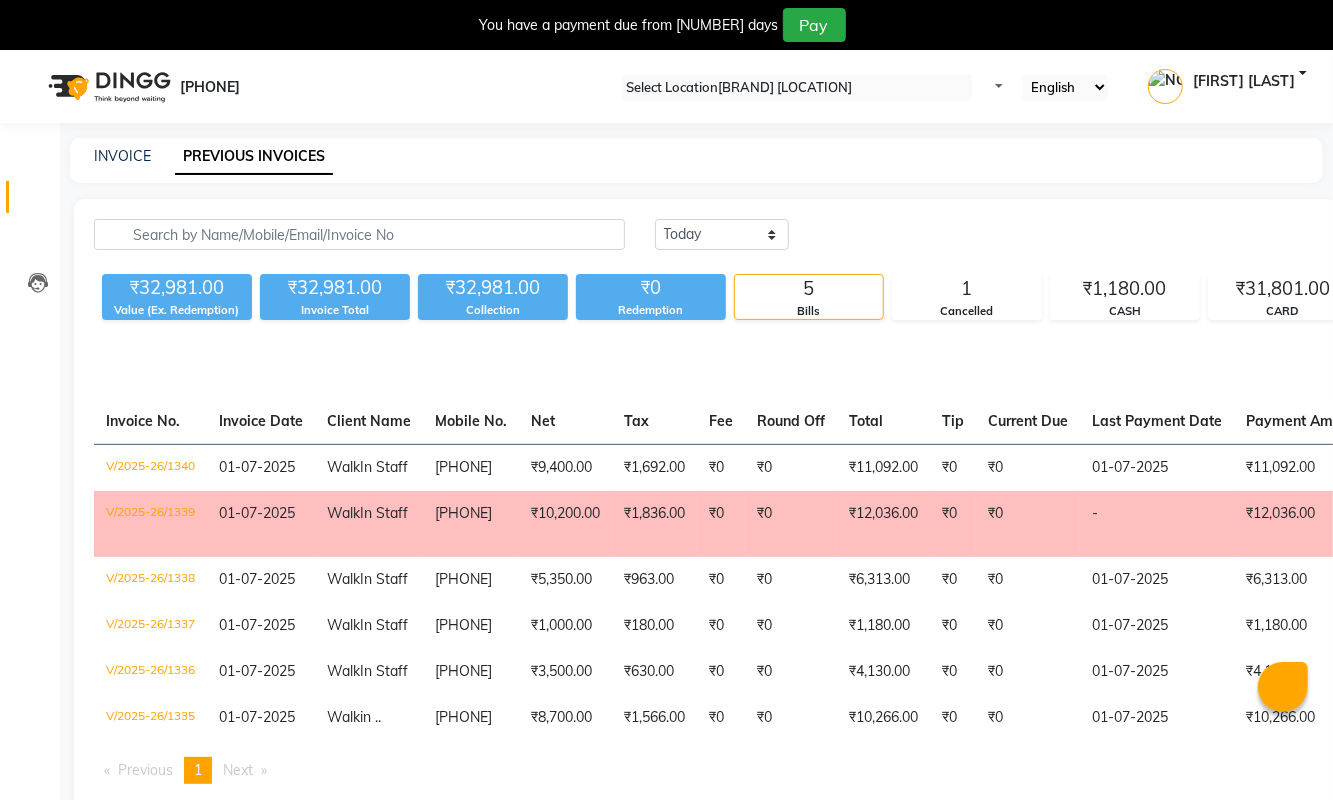 click on "[FIRST] [LAST]" at bounding box center [1244, 87] 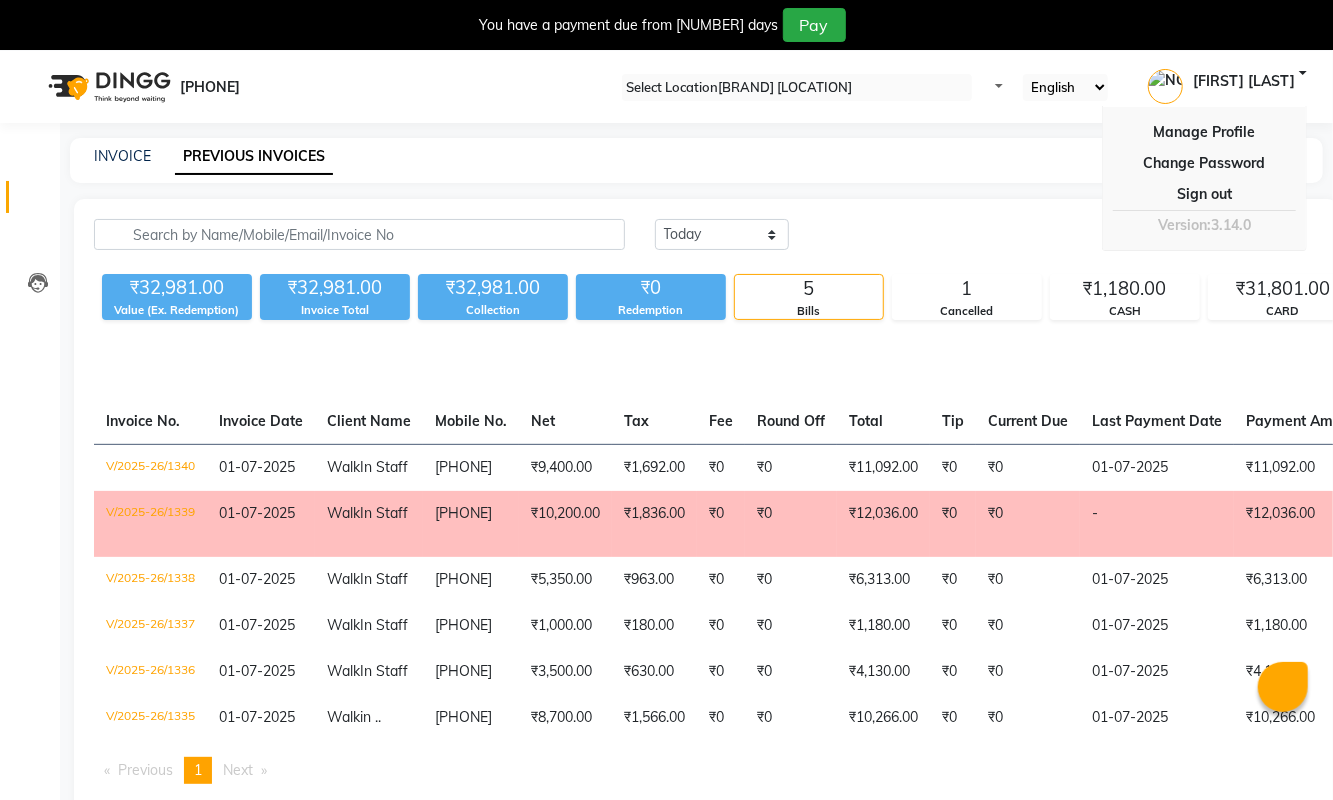 click at bounding box center (797, 88) 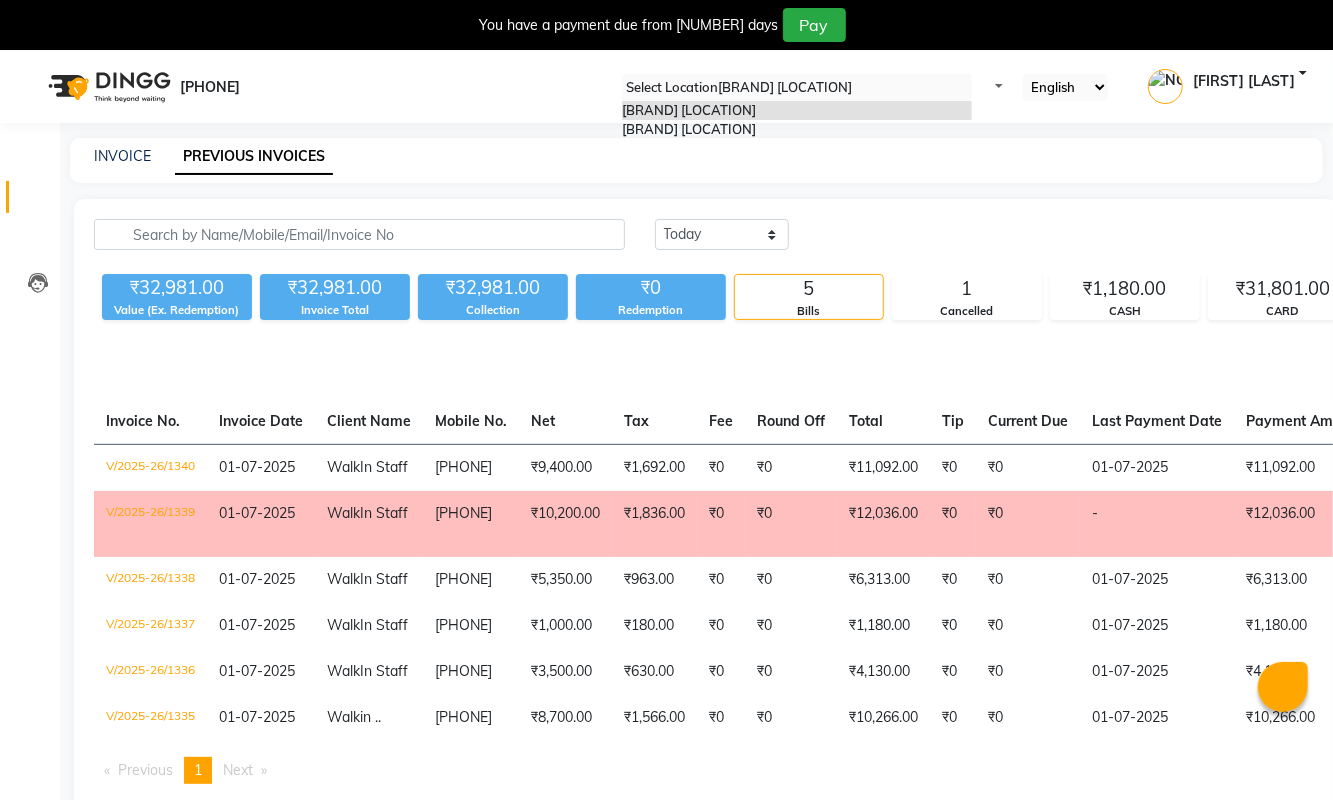 click on "[BRAND] [LOCATION_NAME], [LOCATION_NAME] [LOCATION_NAME]" at bounding box center (689, 129) 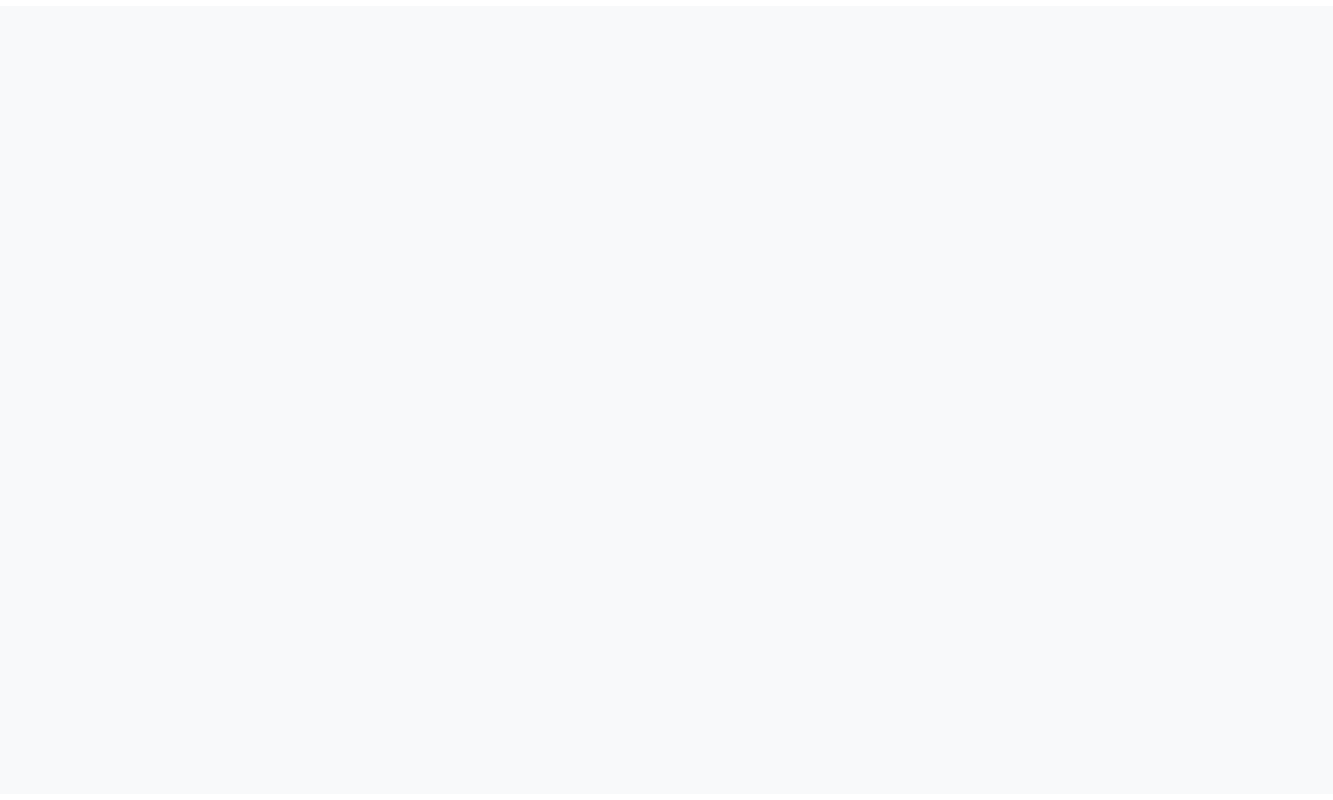 scroll, scrollTop: 0, scrollLeft: 0, axis: both 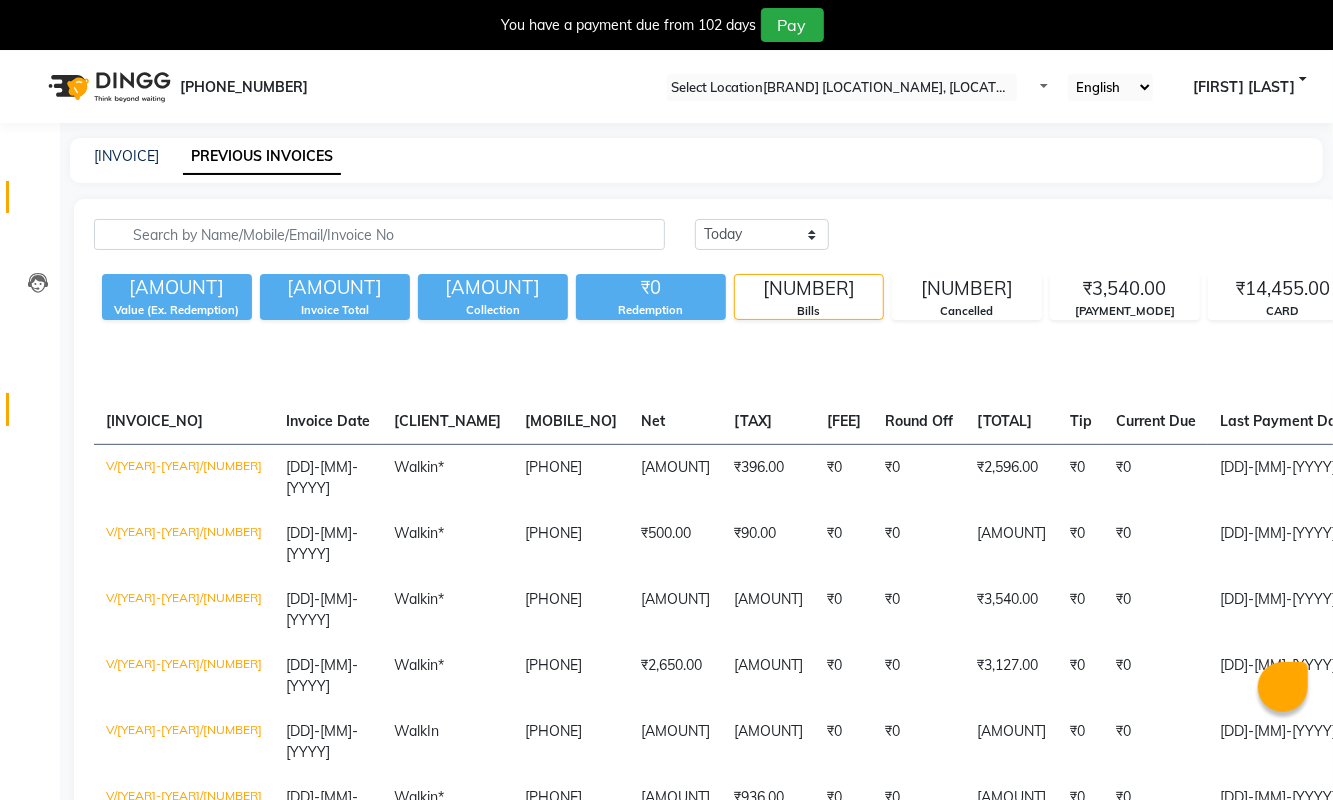 click at bounding box center (38, 414) 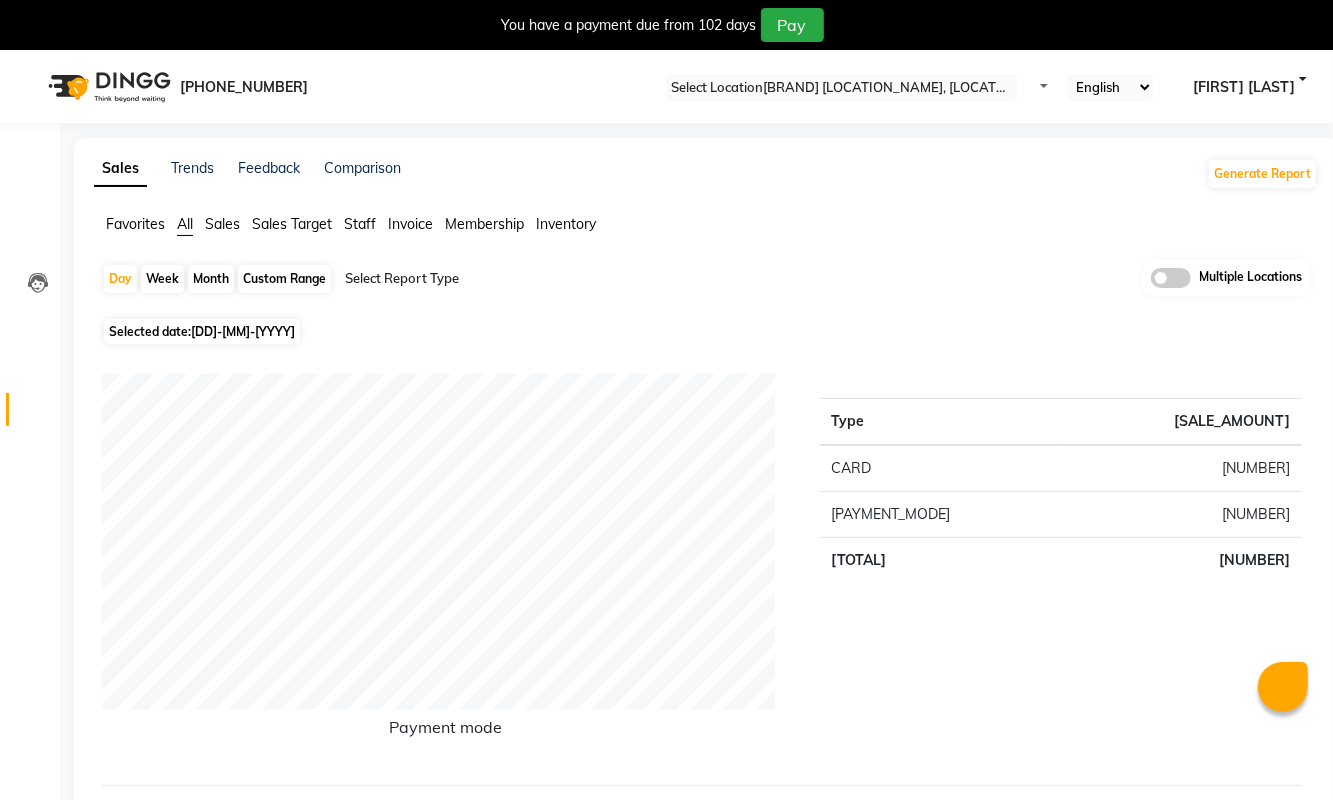 click on "Staff" at bounding box center (135, 224) 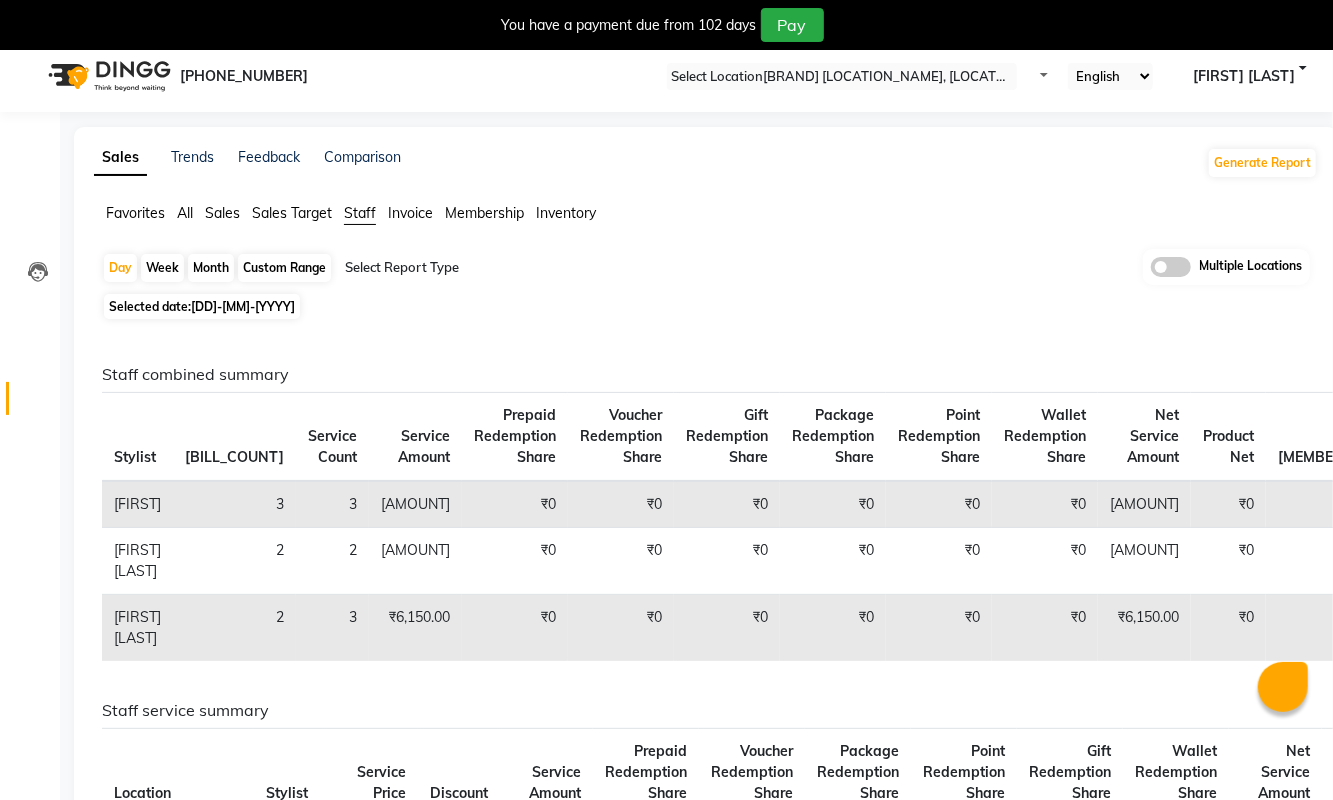 scroll, scrollTop: 0, scrollLeft: 0, axis: both 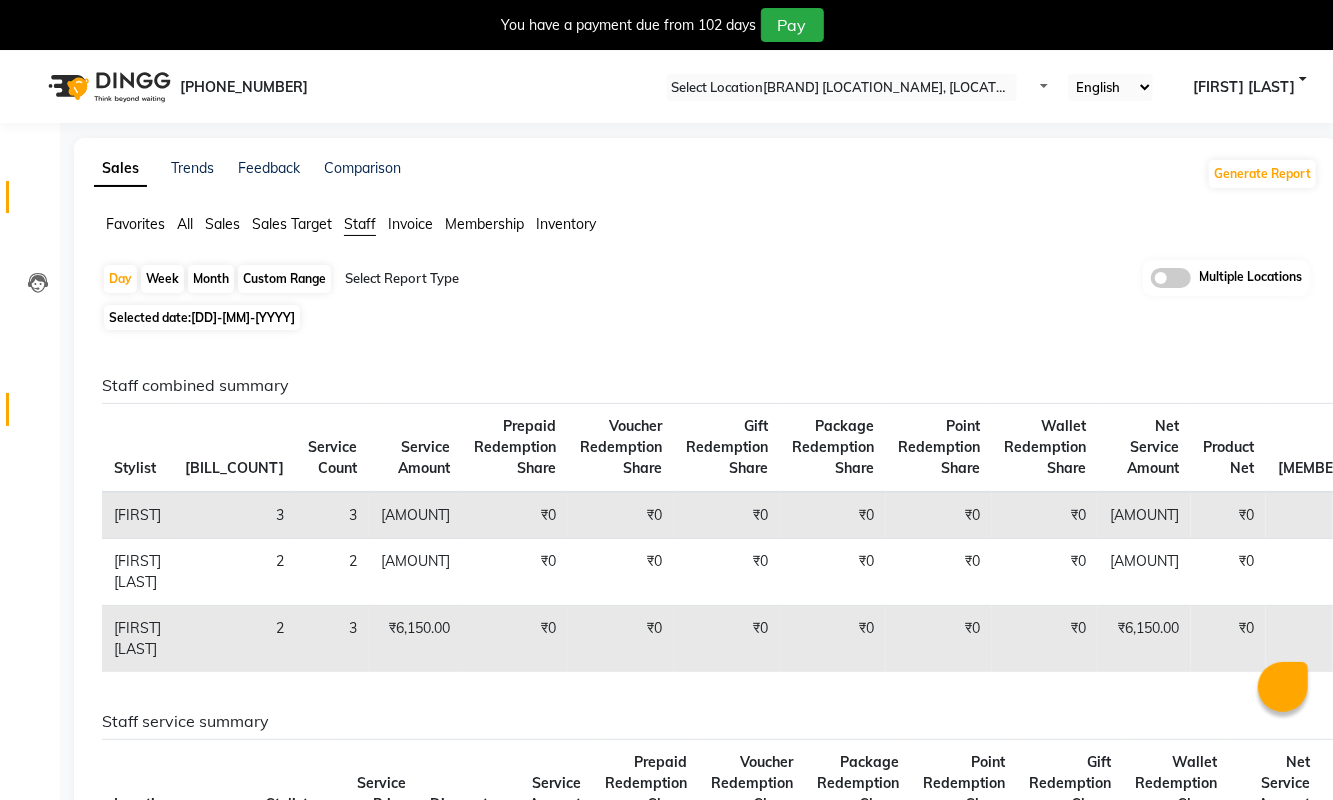 click at bounding box center (38, 202) 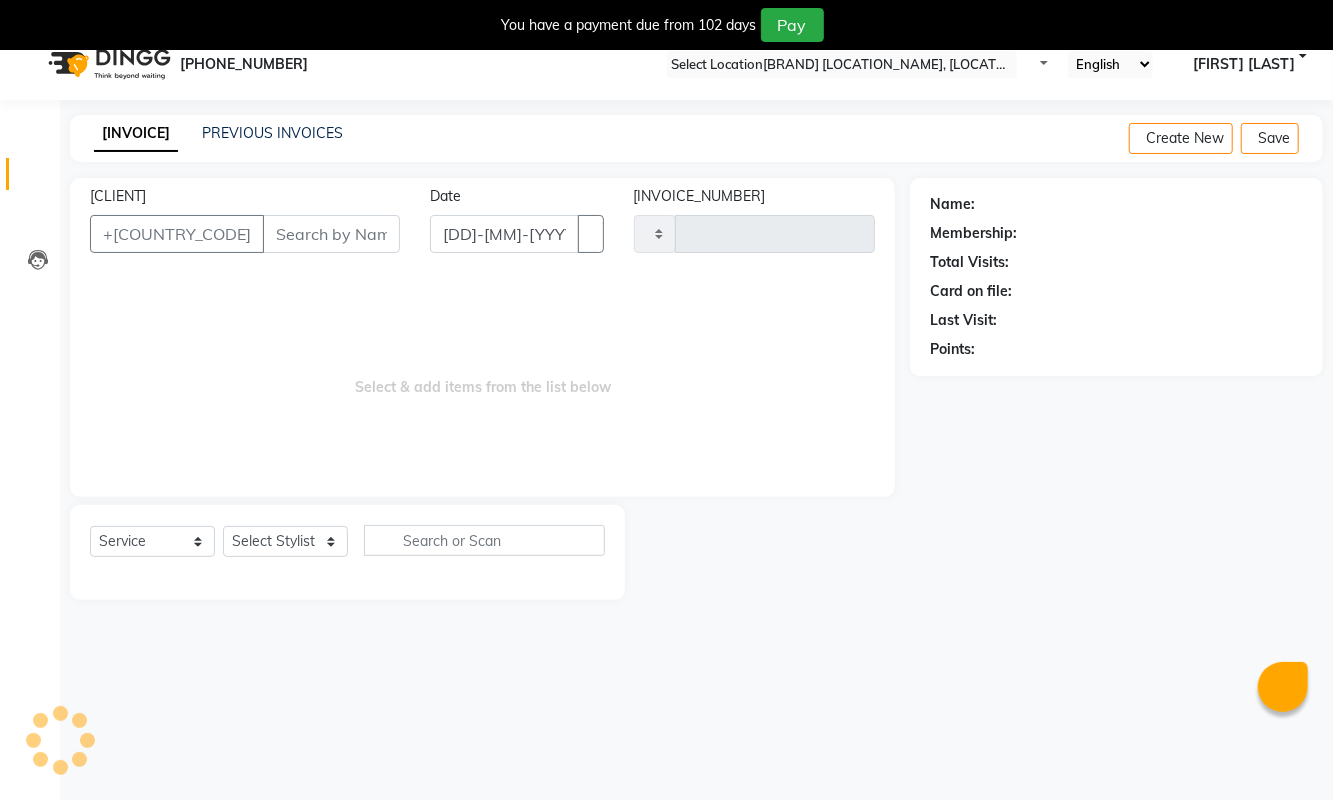 scroll, scrollTop: 51, scrollLeft: 0, axis: vertical 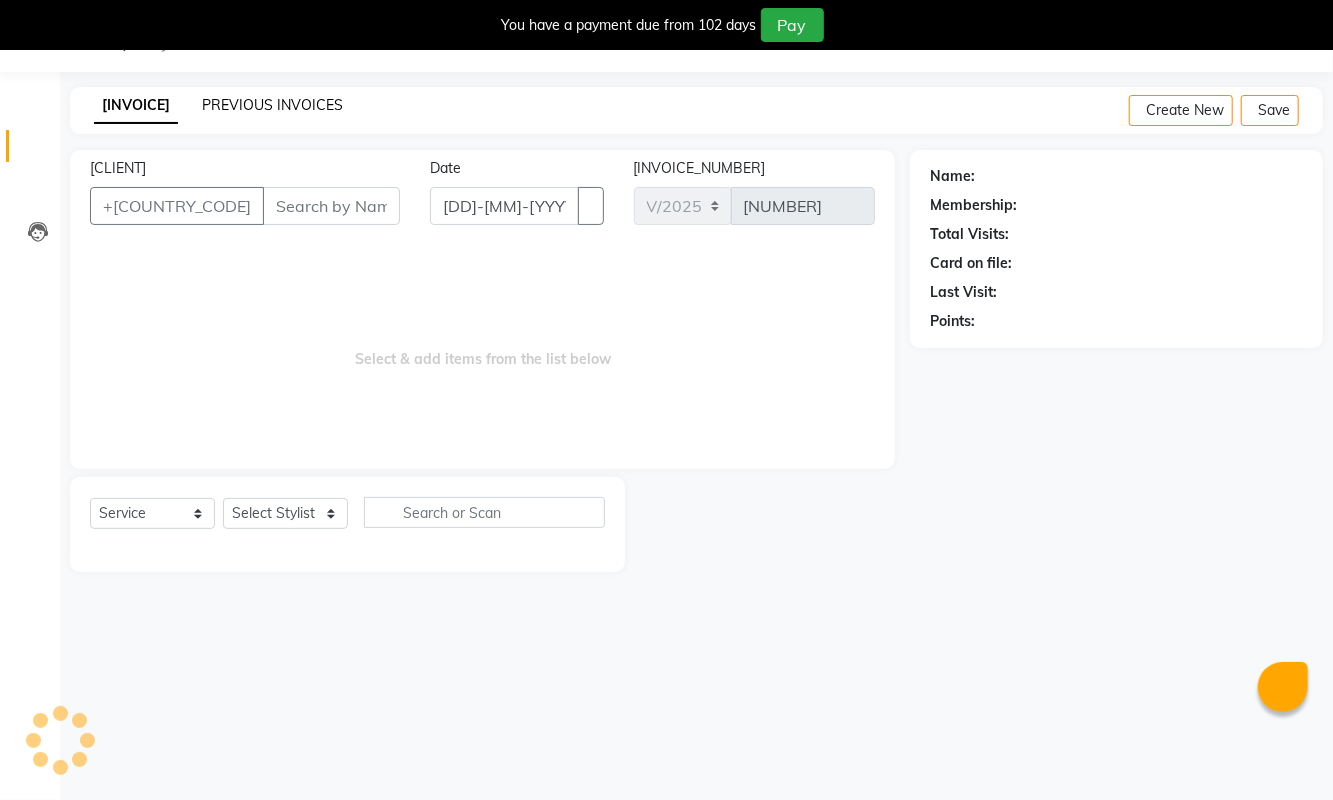 click on "PREVIOUS INVOICES" at bounding box center (272, 105) 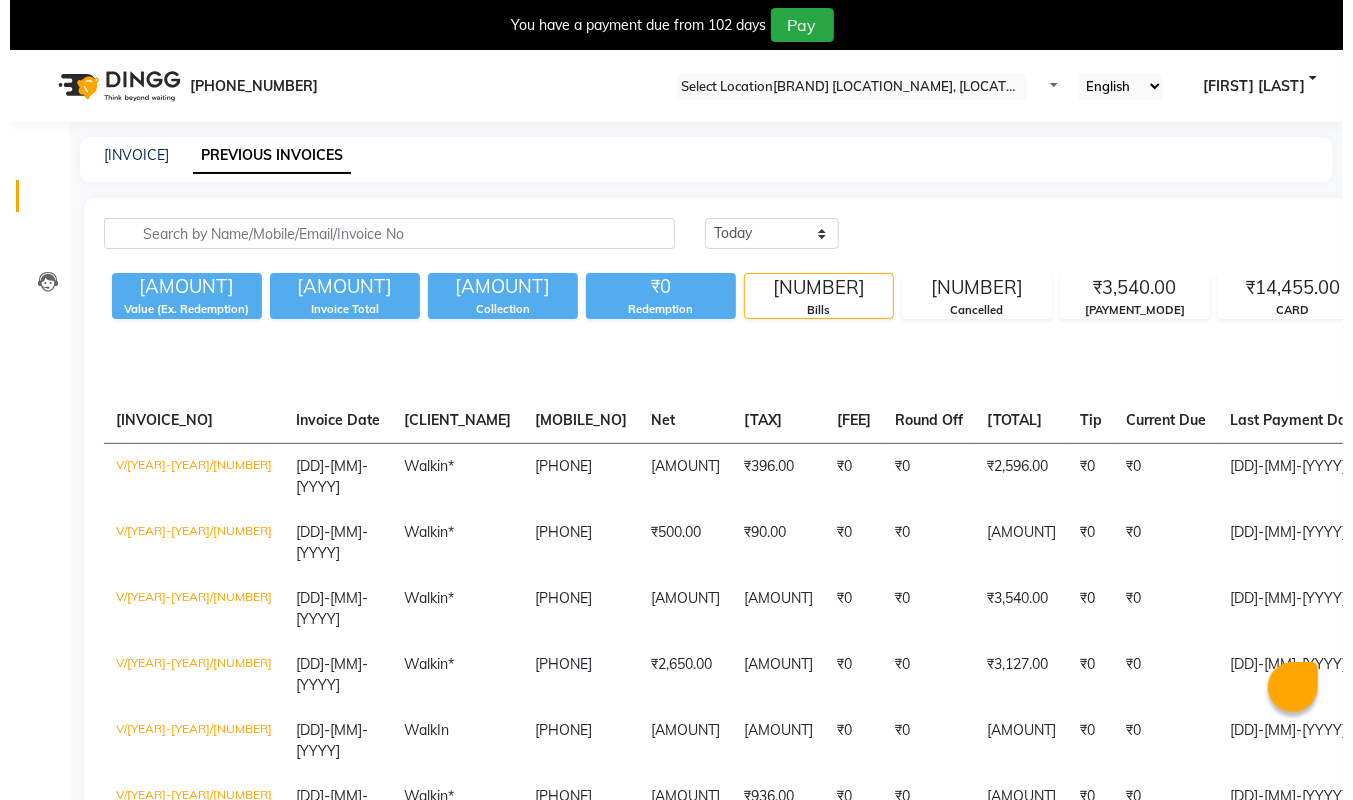 scroll, scrollTop: 0, scrollLeft: 0, axis: both 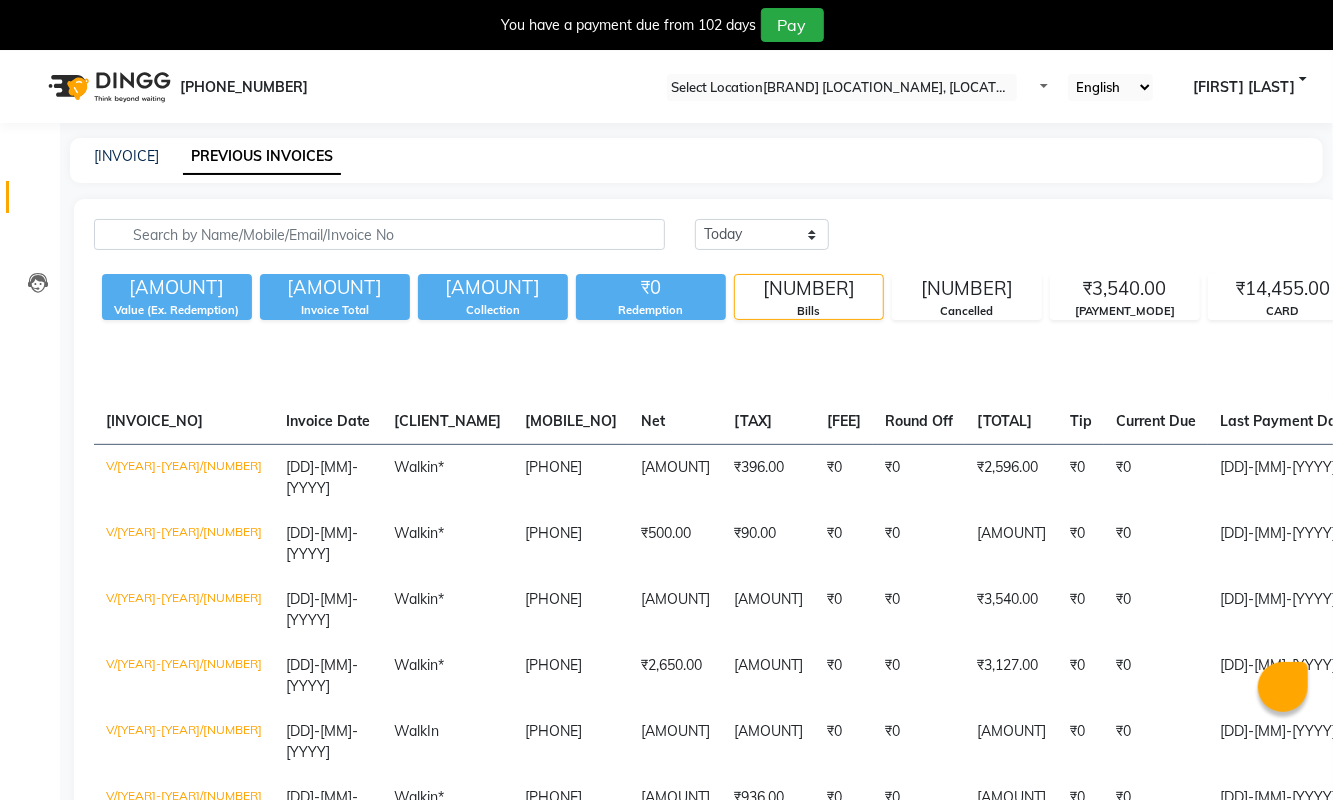 click on "[FIRST] [LAST]" at bounding box center [1250, 87] 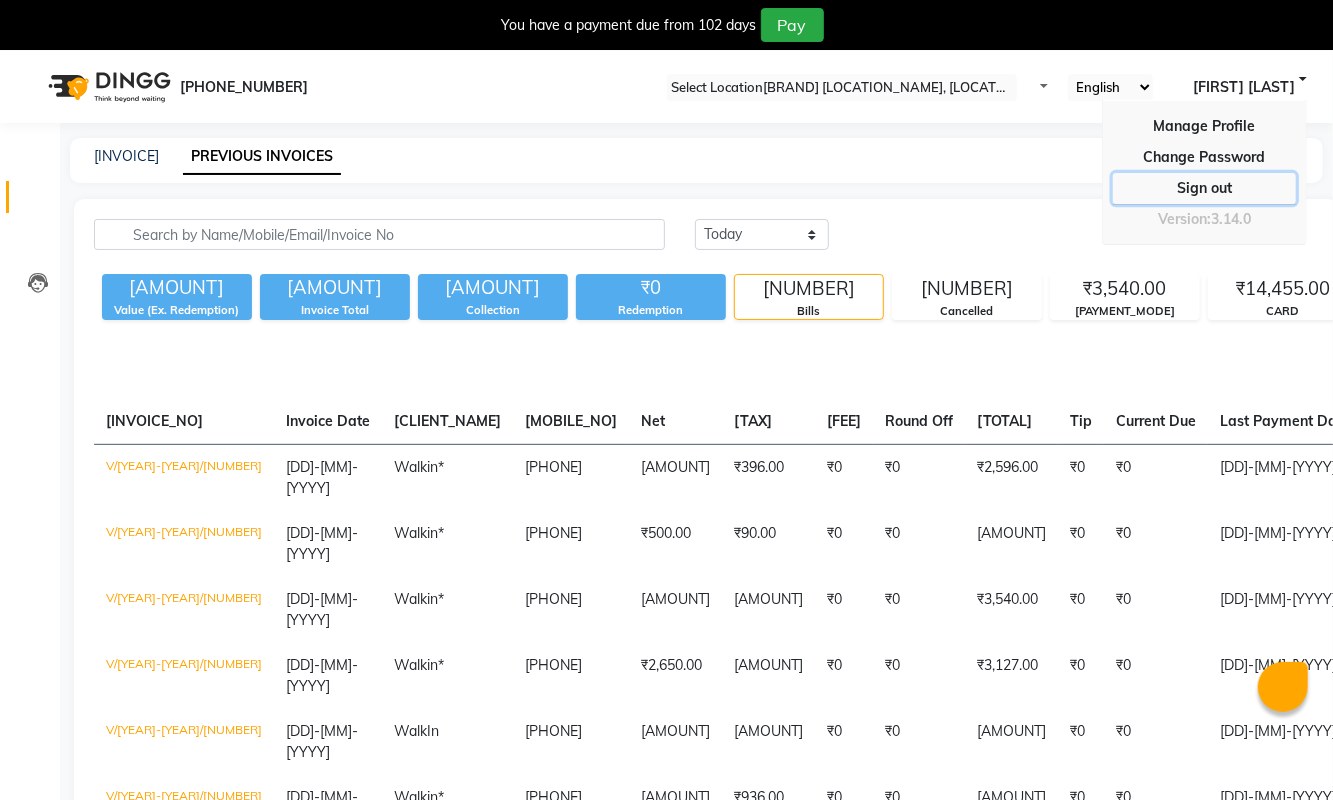 click on "Sign out" at bounding box center [1204, 157] 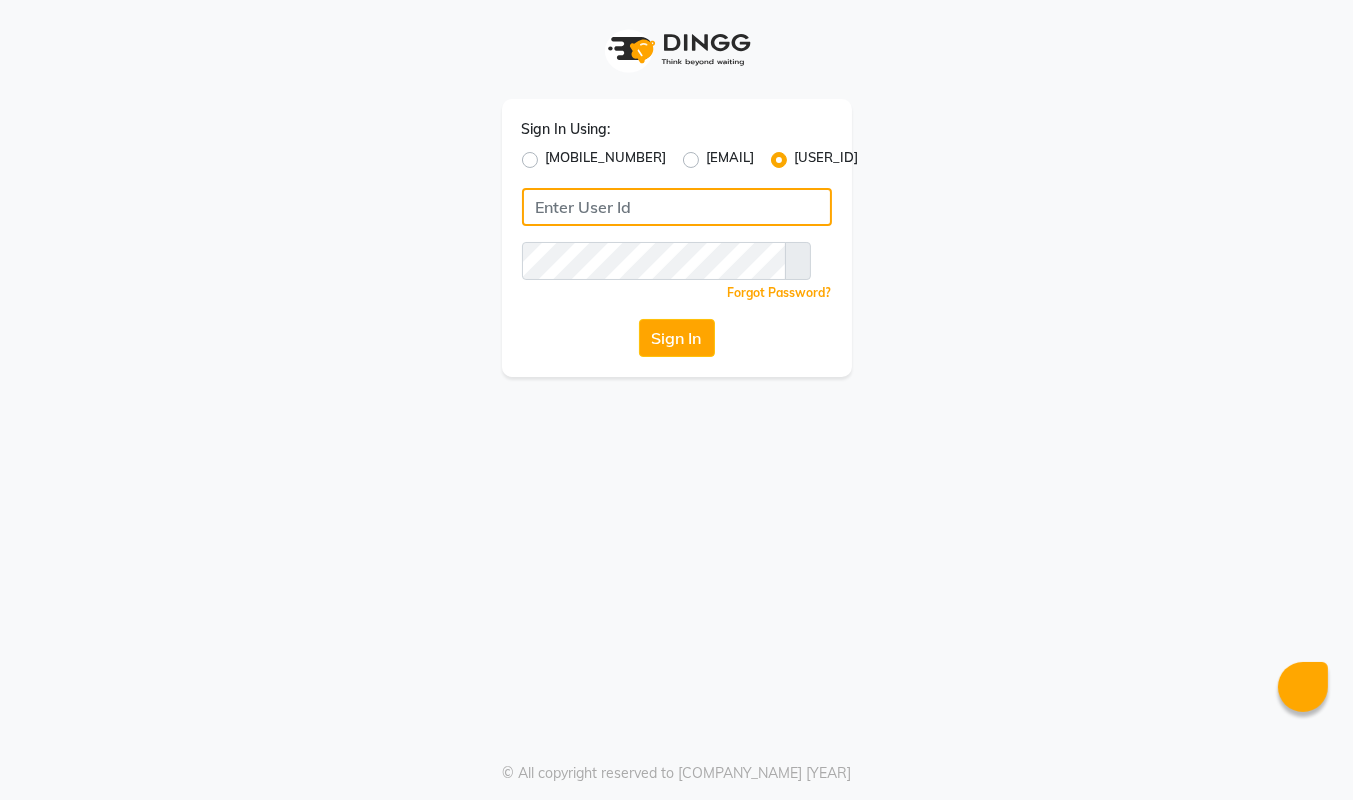 type on "7506358444" 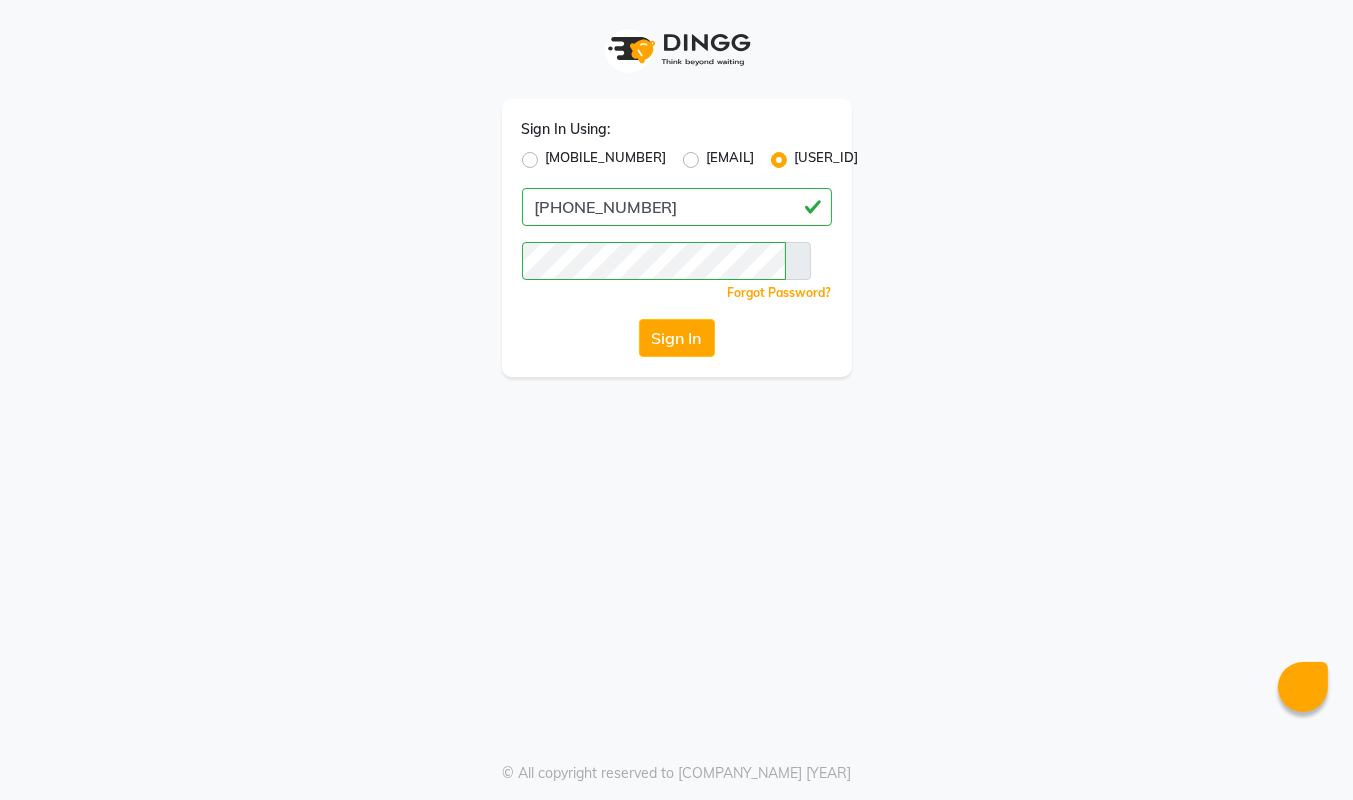 click on "Mobile Number" at bounding box center [606, 160] 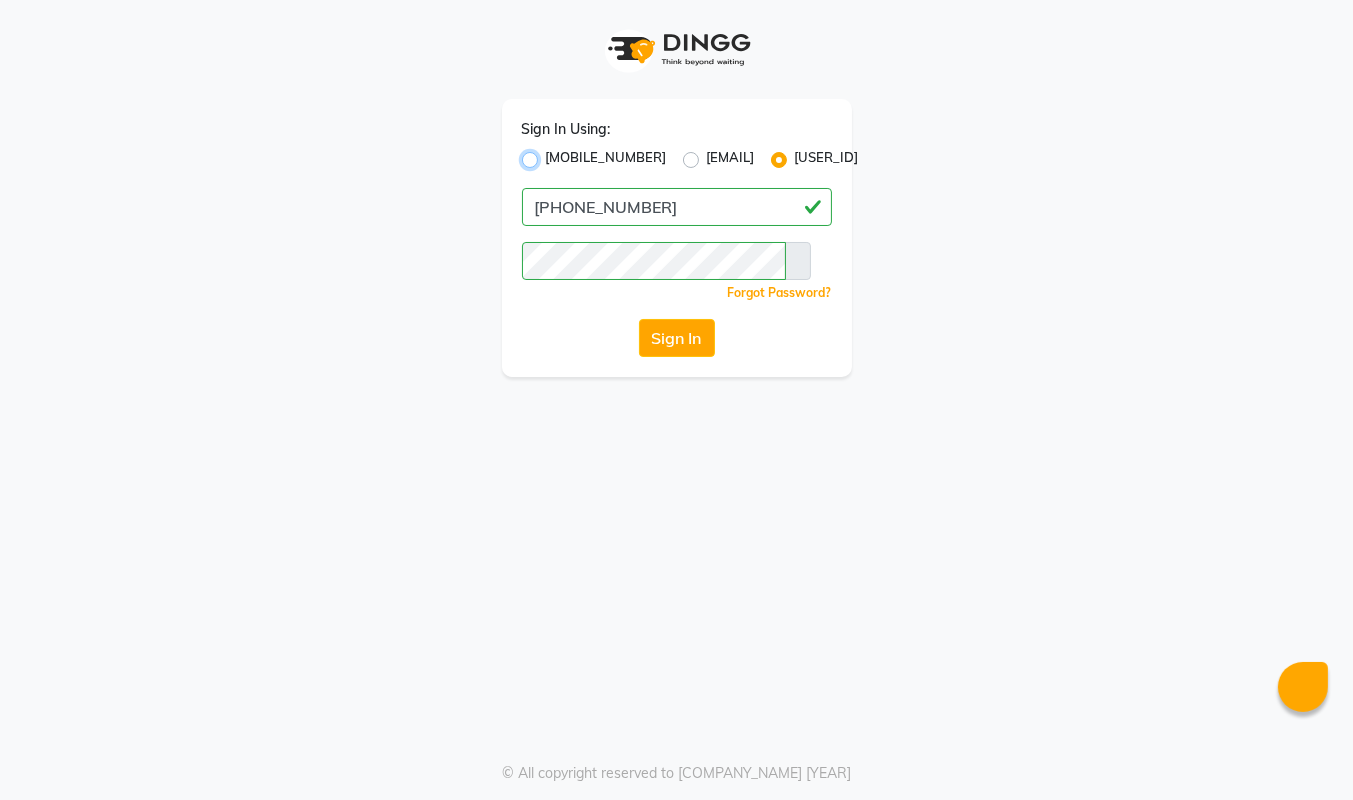 click on "Mobile Number" at bounding box center [552, 154] 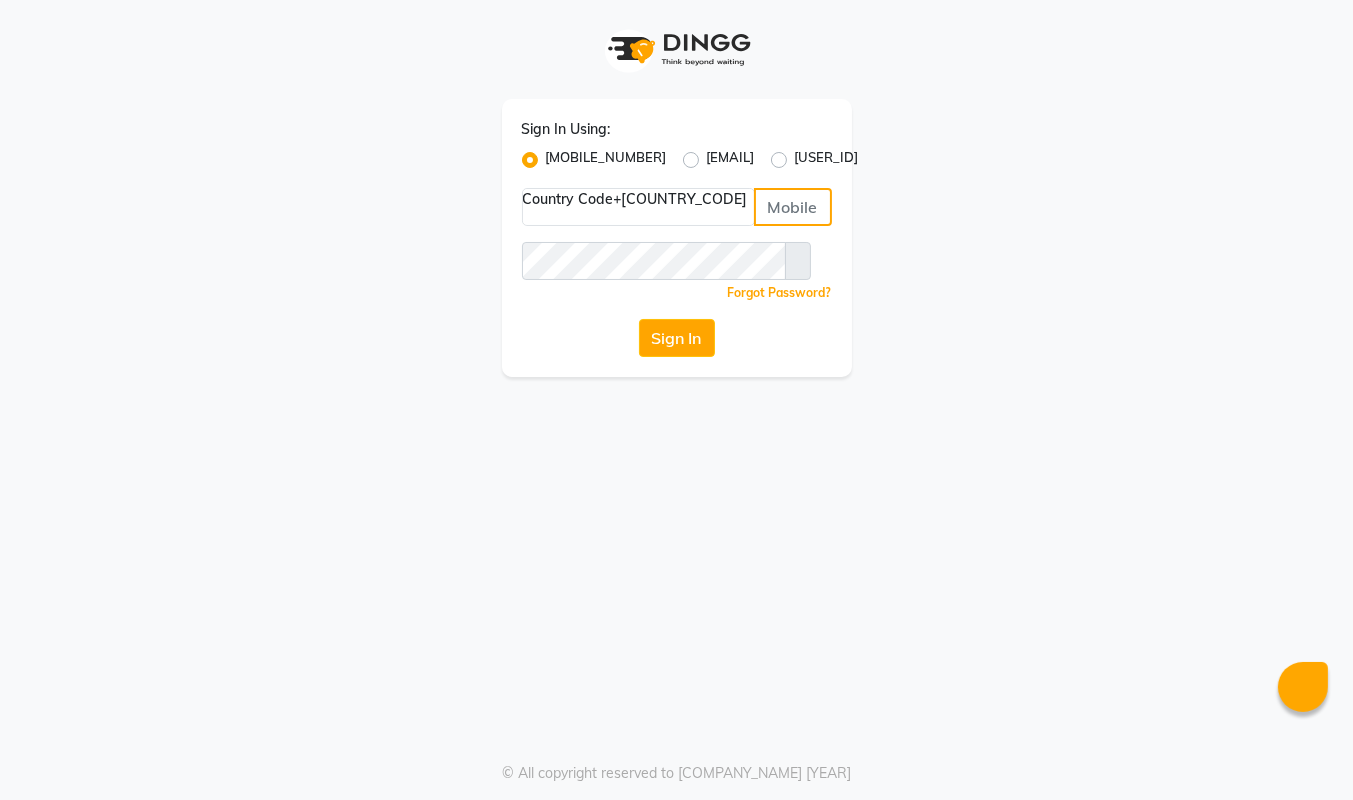 click at bounding box center (793, 207) 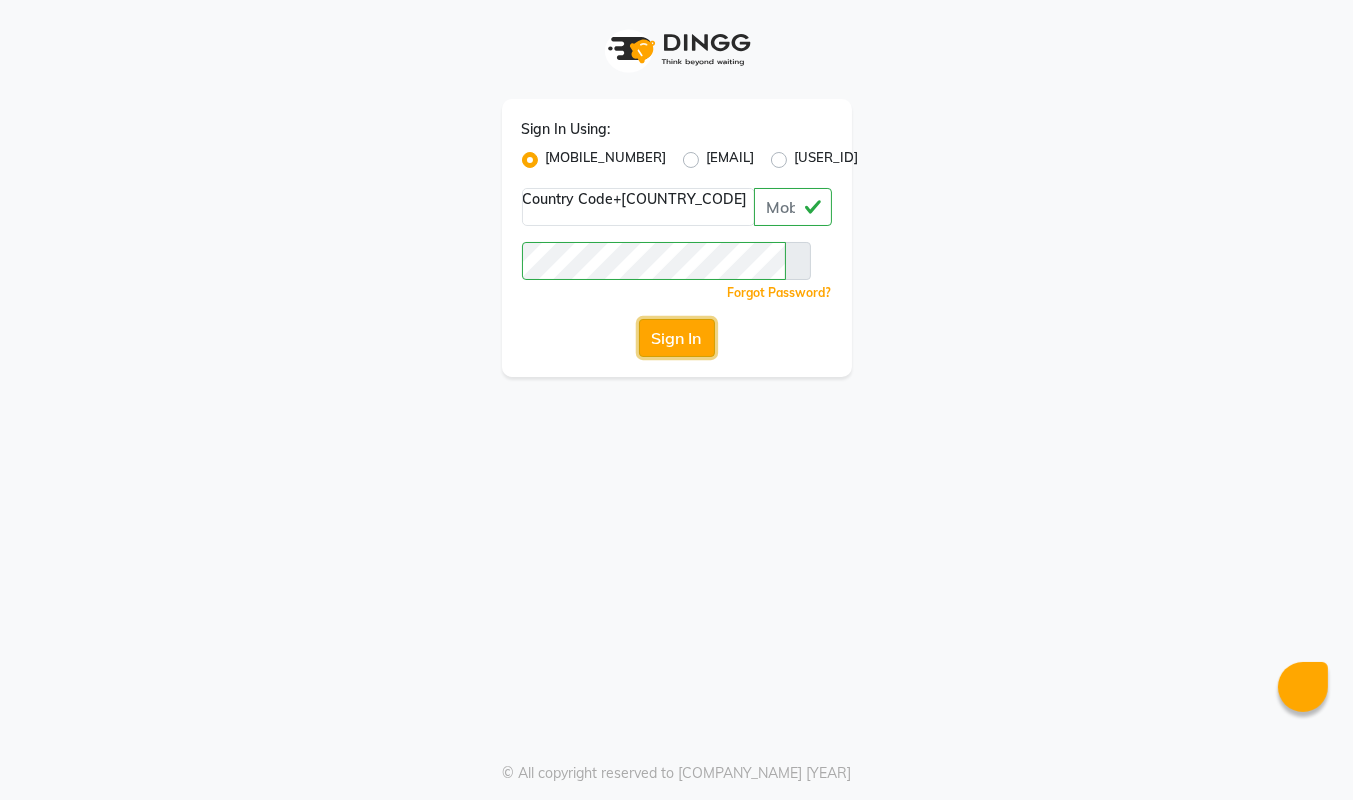click on "Sign In" at bounding box center (677, 338) 